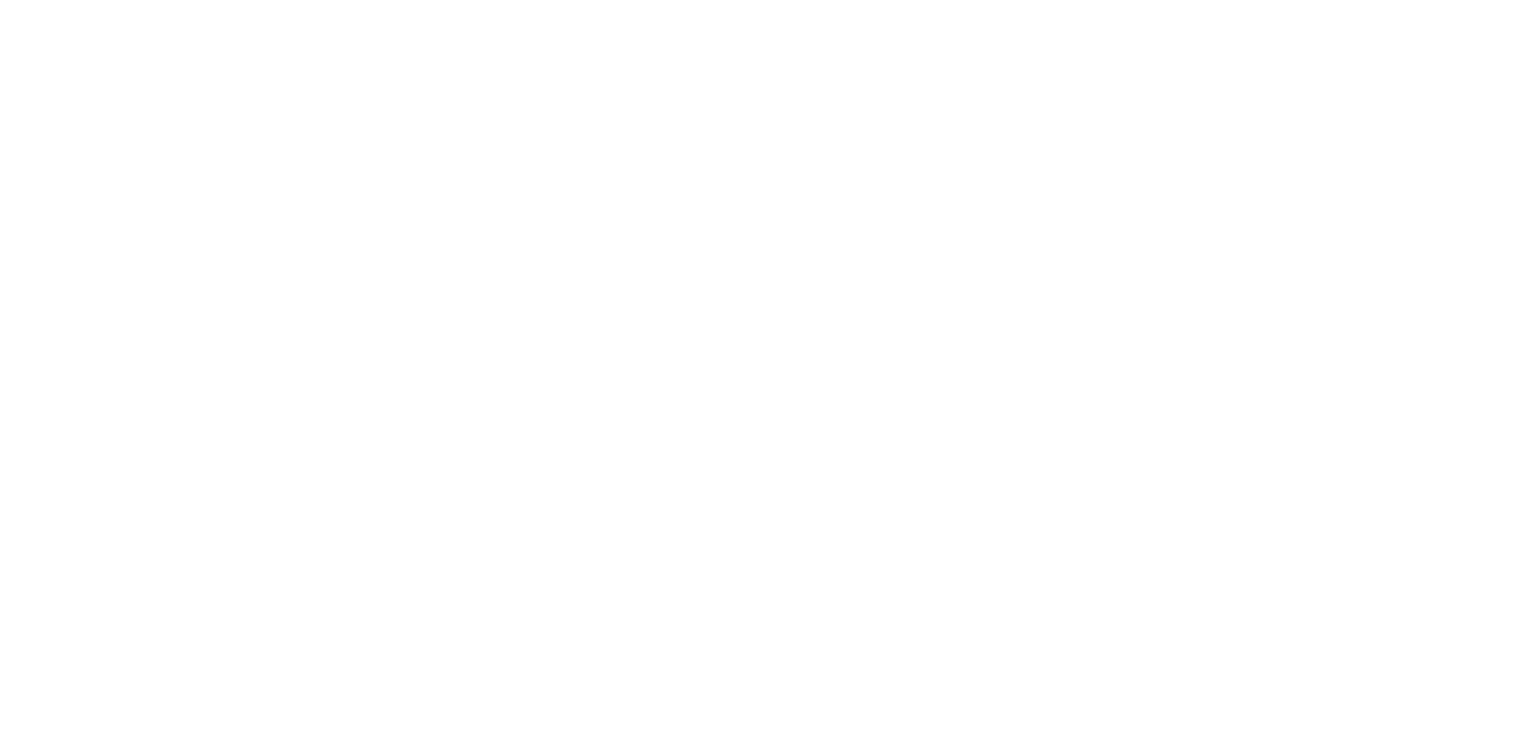 scroll, scrollTop: 0, scrollLeft: 0, axis: both 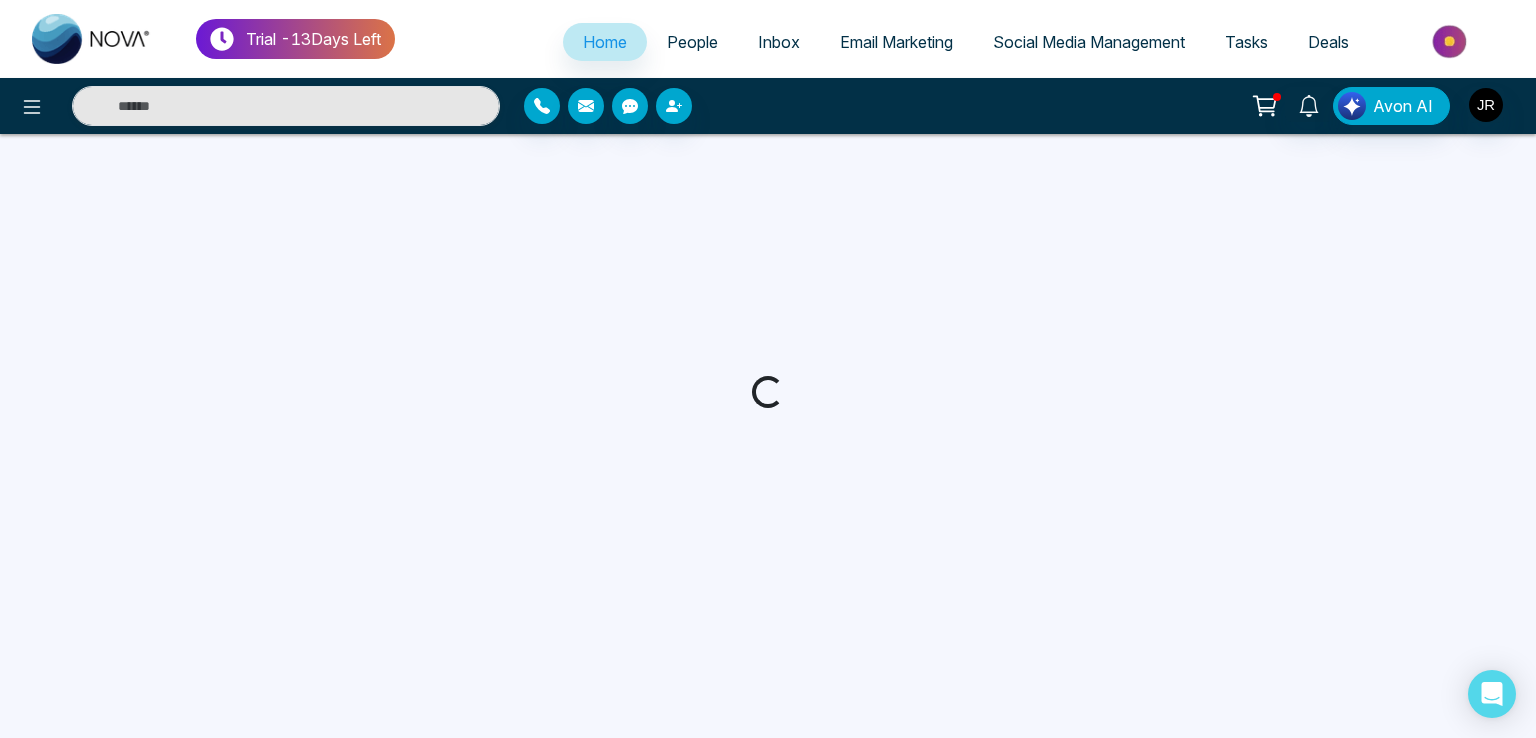 select on "*" 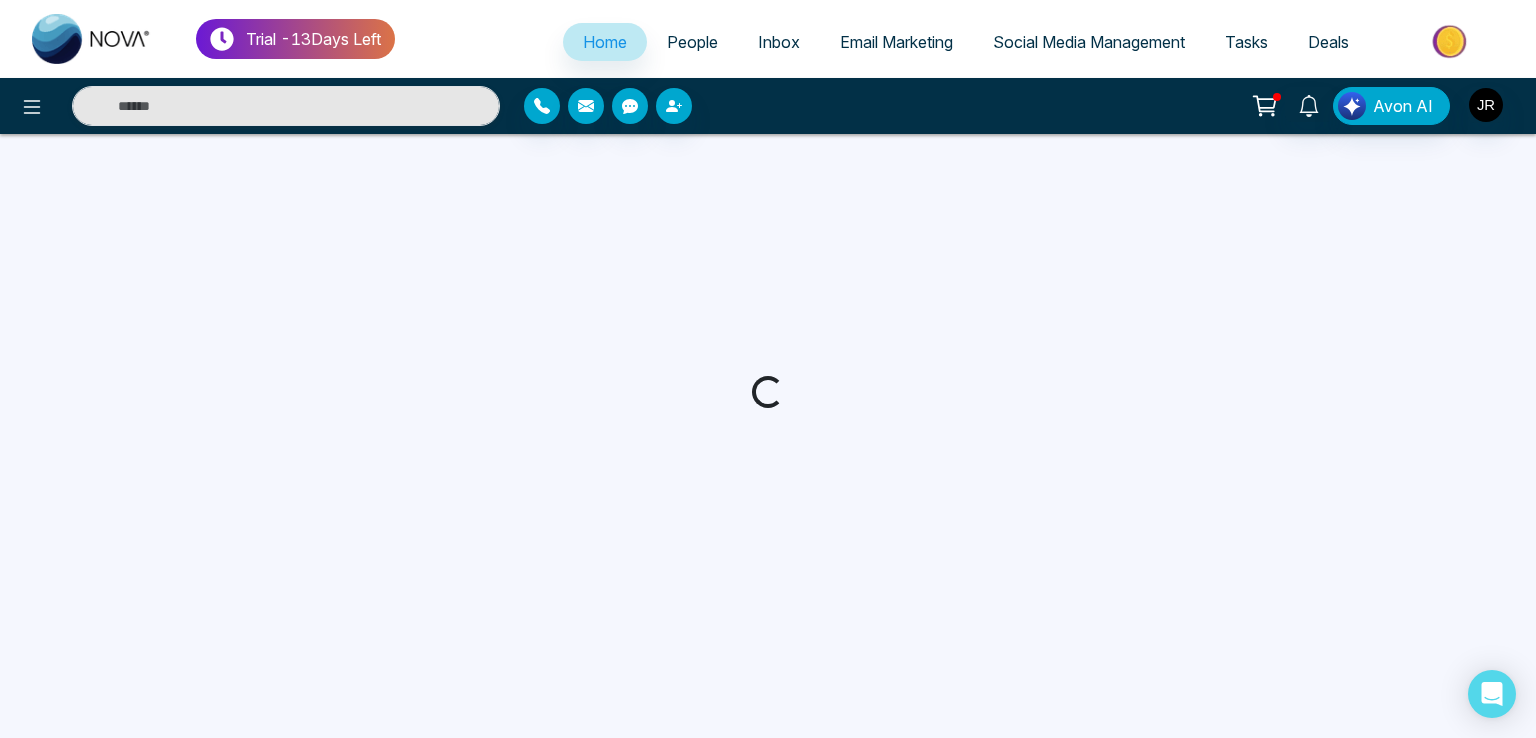 select on "*" 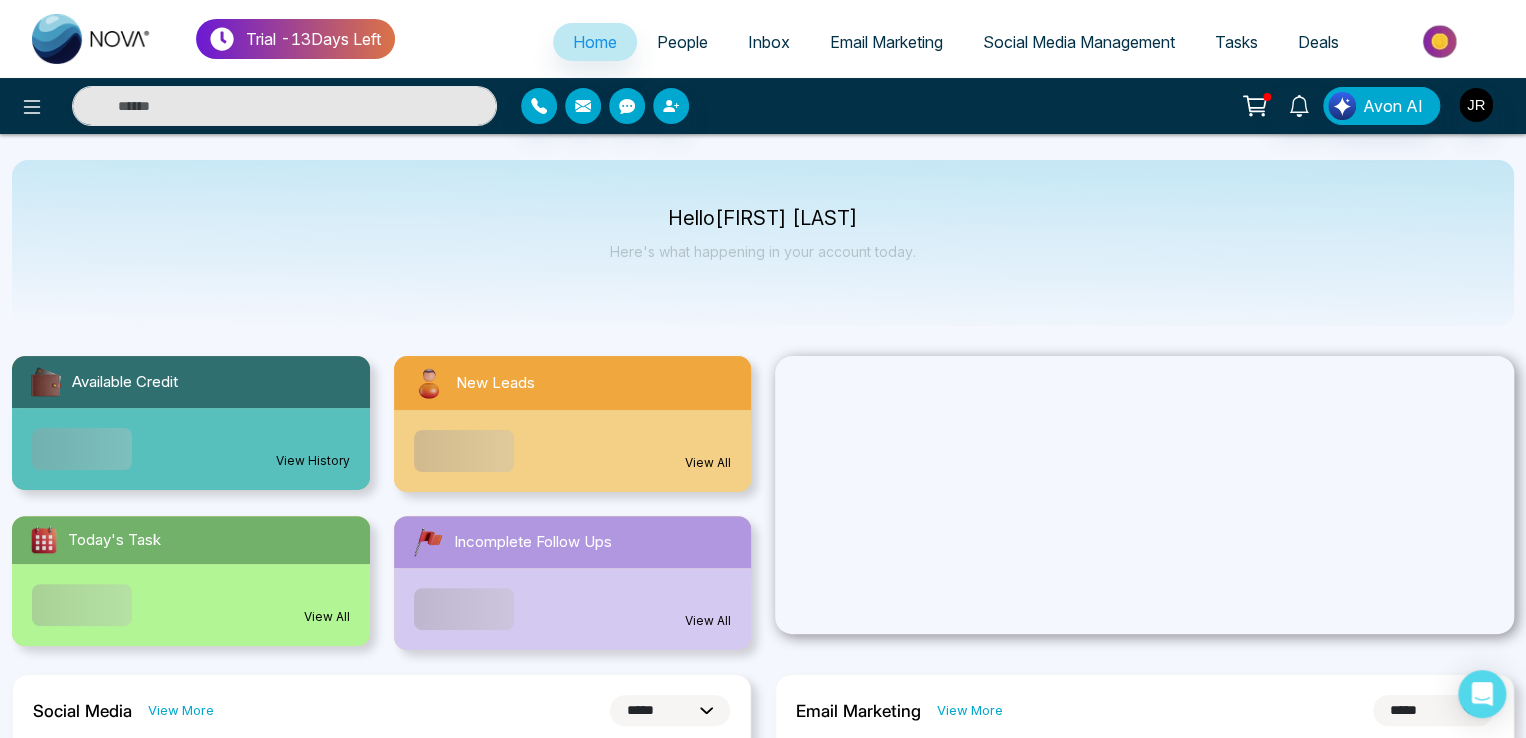 click on "Avon AI" at bounding box center [1208, 106] 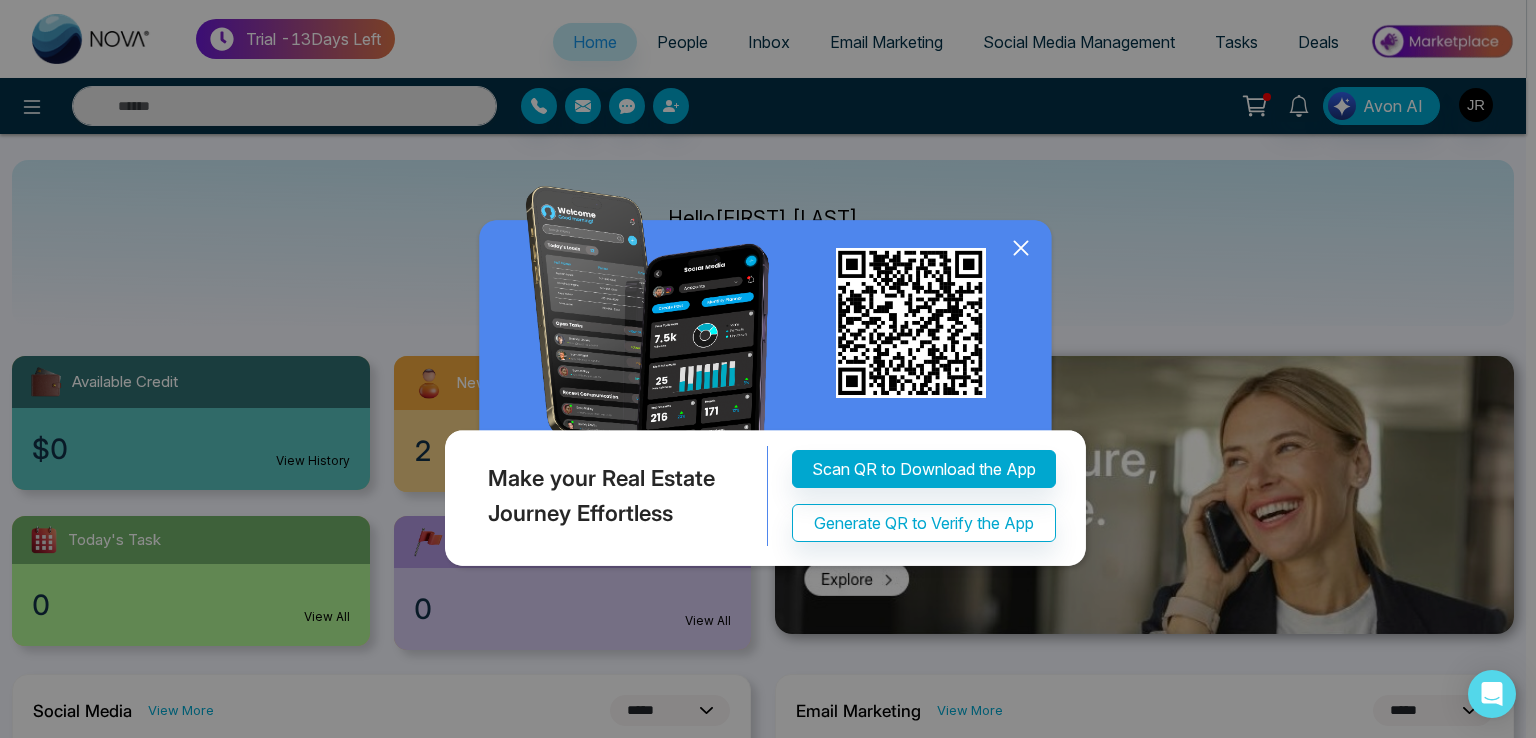 click 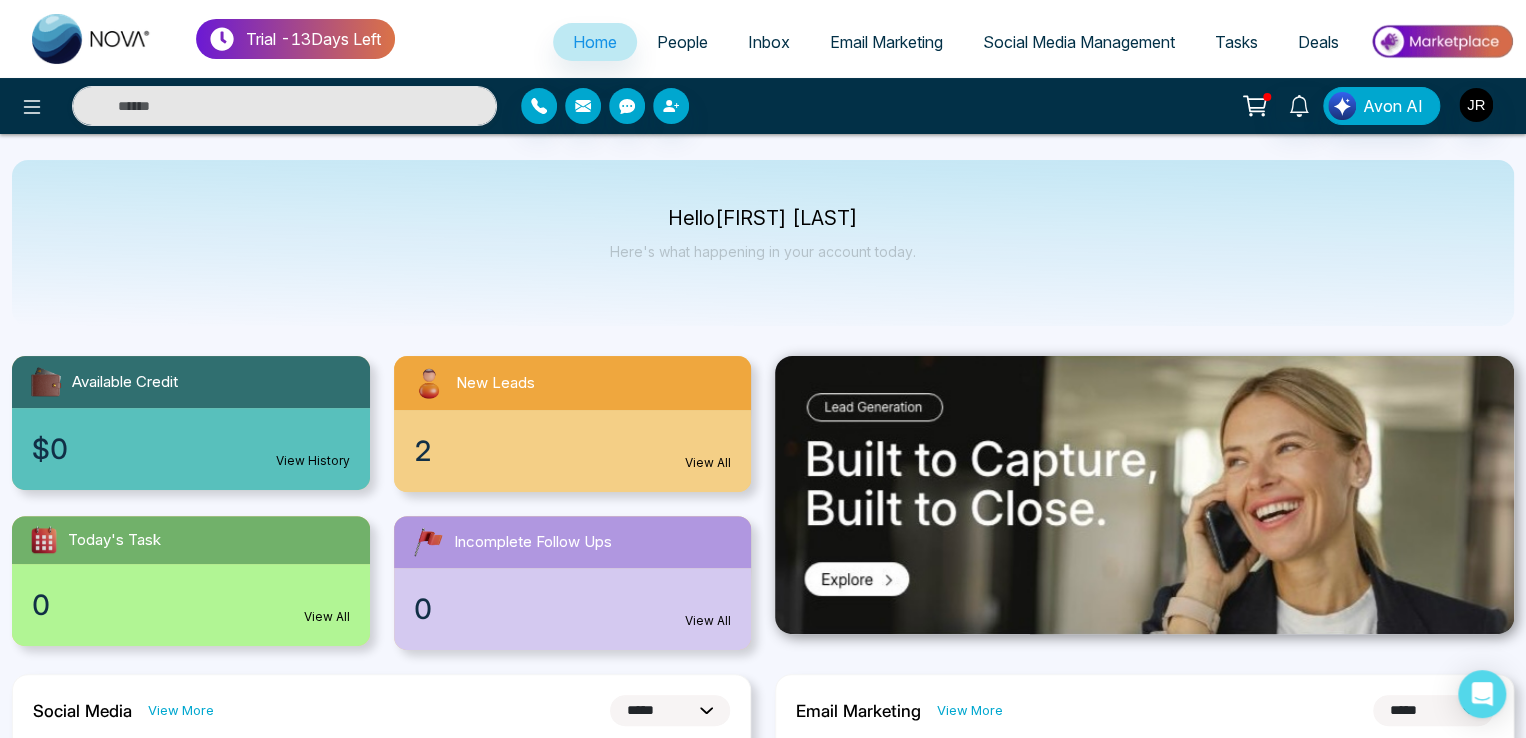 click on "People" at bounding box center [682, 42] 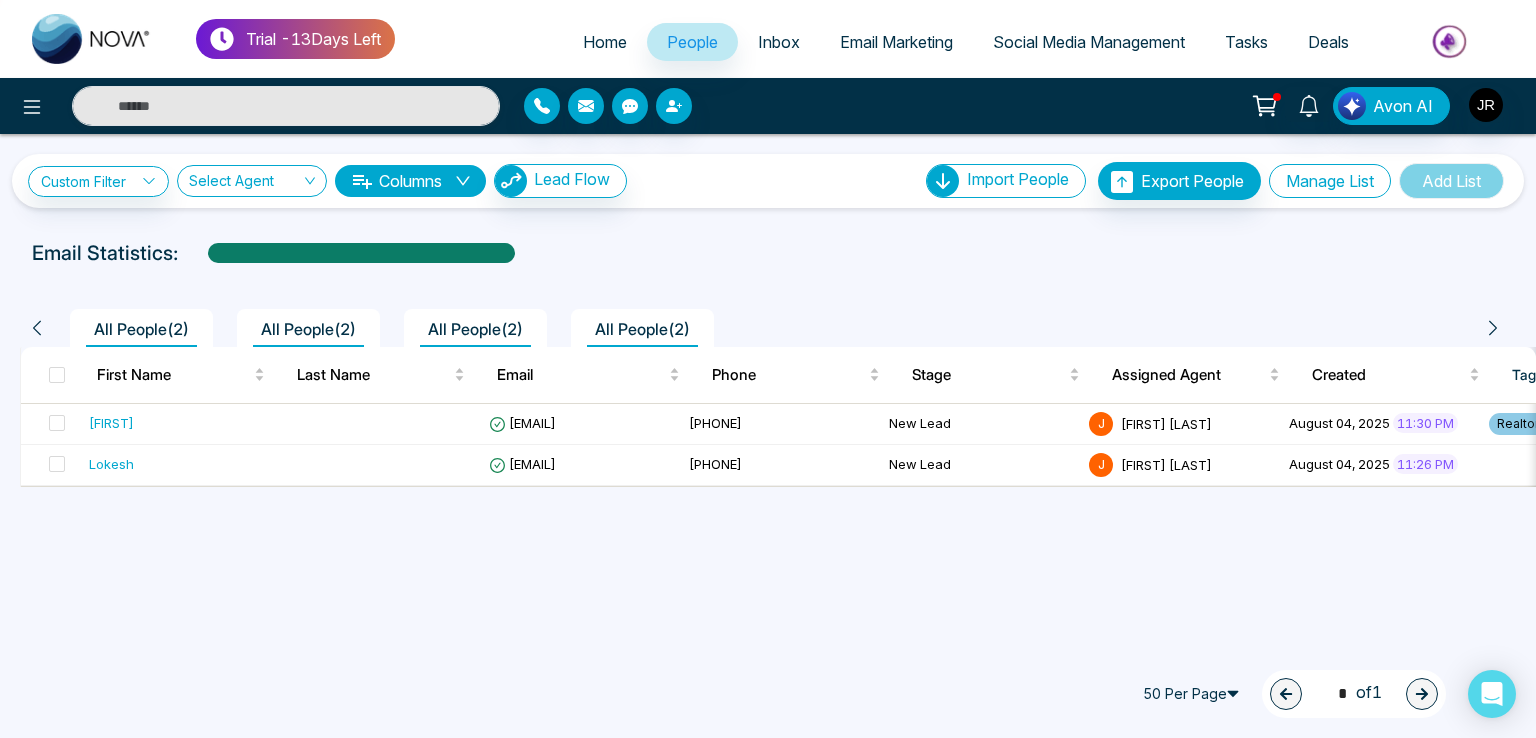 click on "Manage List" at bounding box center (1330, 181) 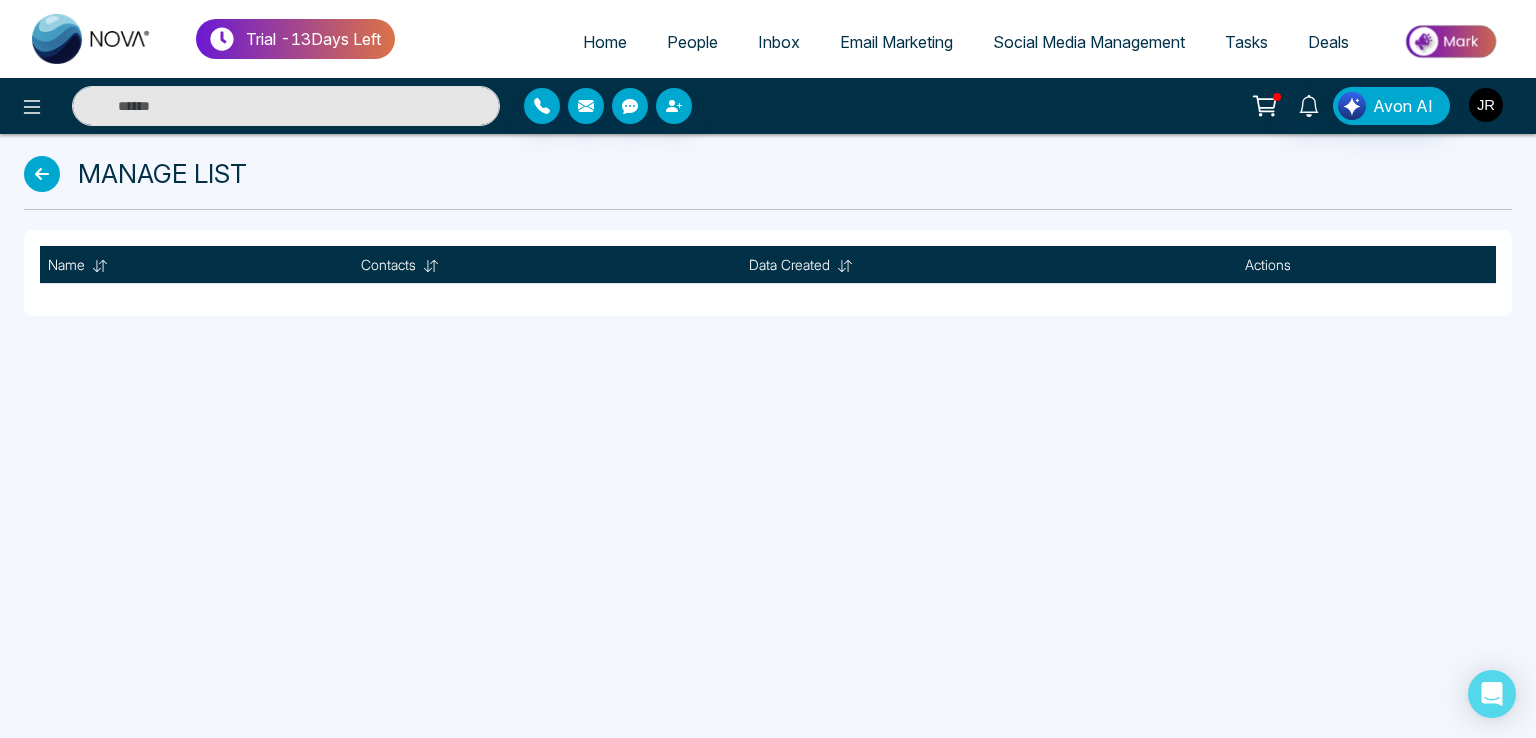 click at bounding box center [1486, 105] 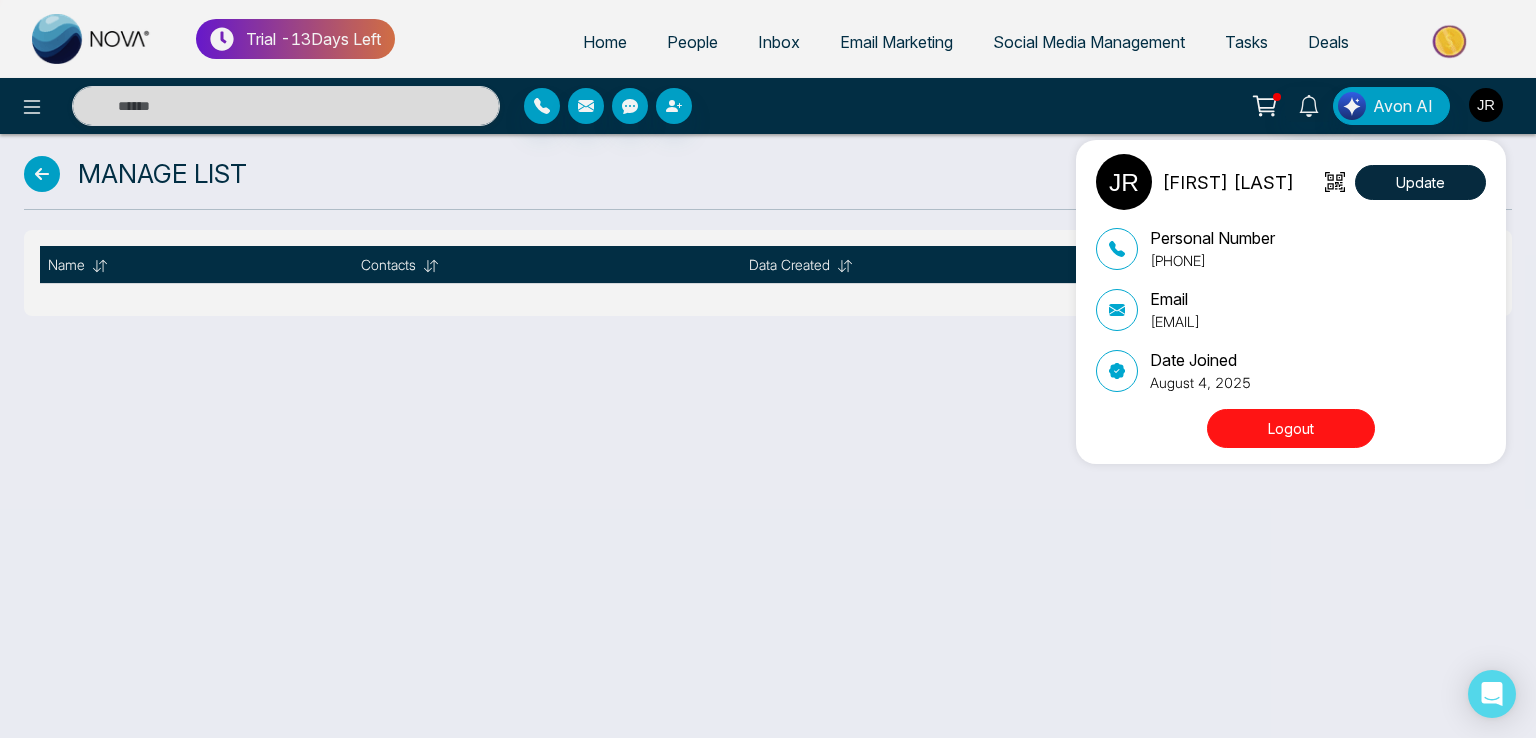 type 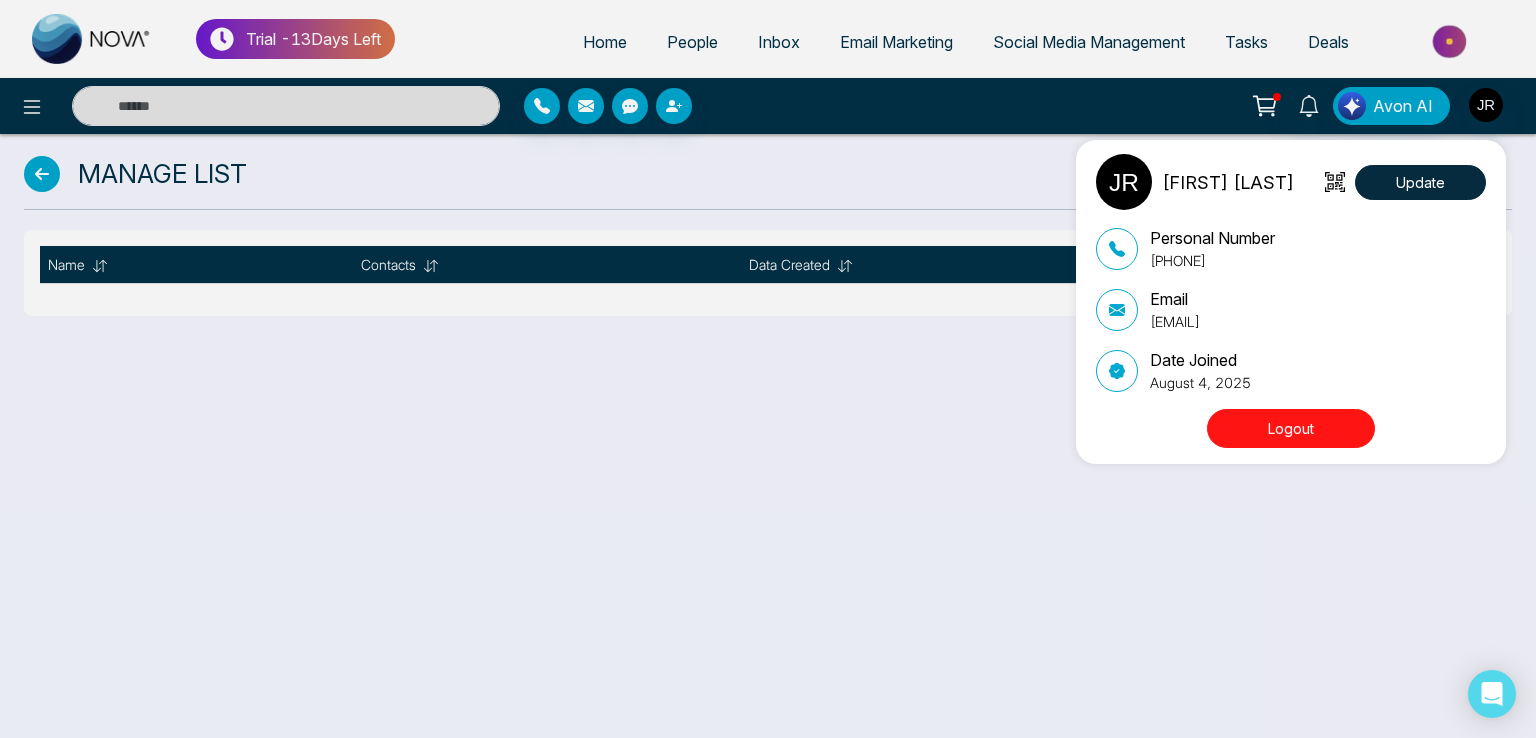 click on "John Smith Richardson Update Personal Number +918421020309 Email lokesh+1@mmnovatech.com Date Joined August 4, 2025 Logout" at bounding box center [768, 369] 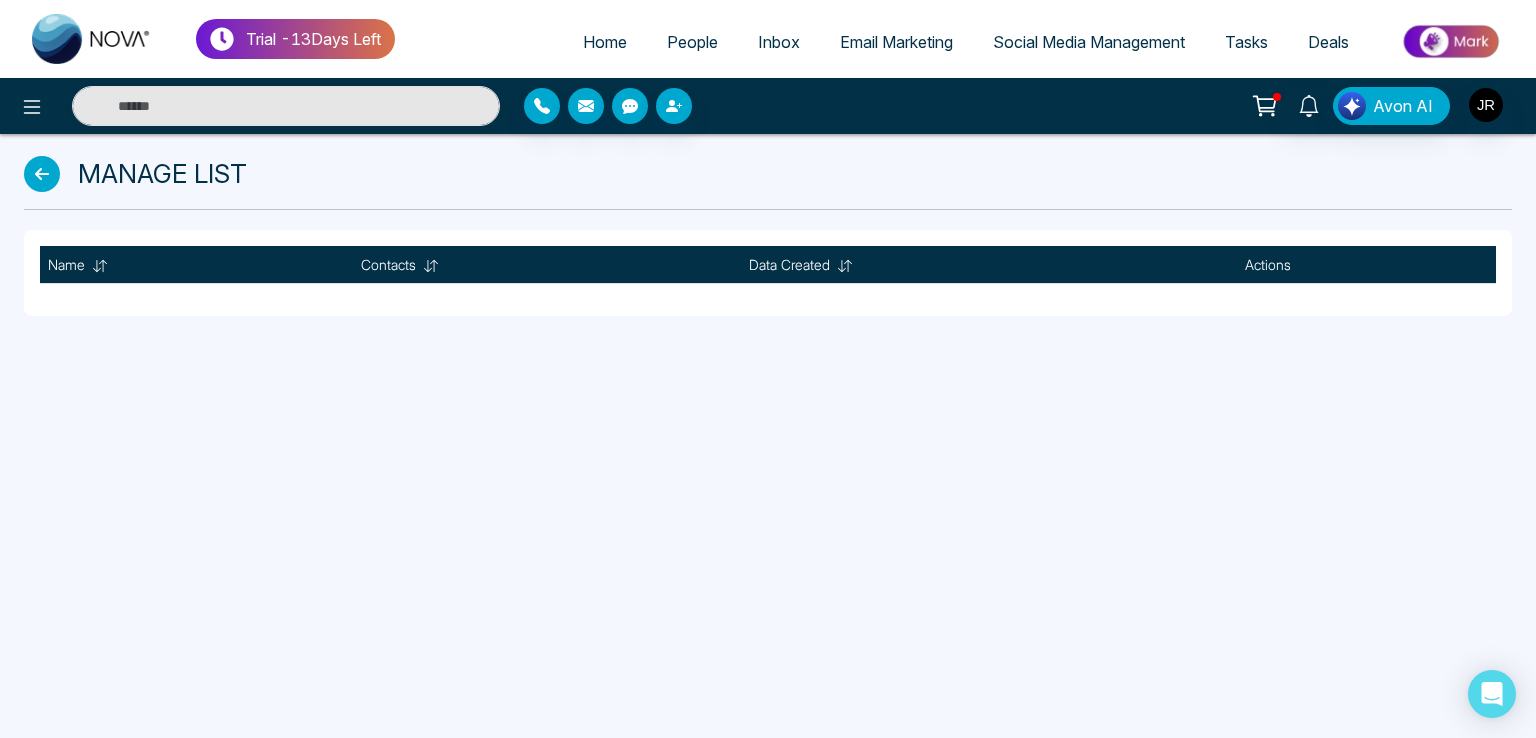click on "People" at bounding box center (692, 42) 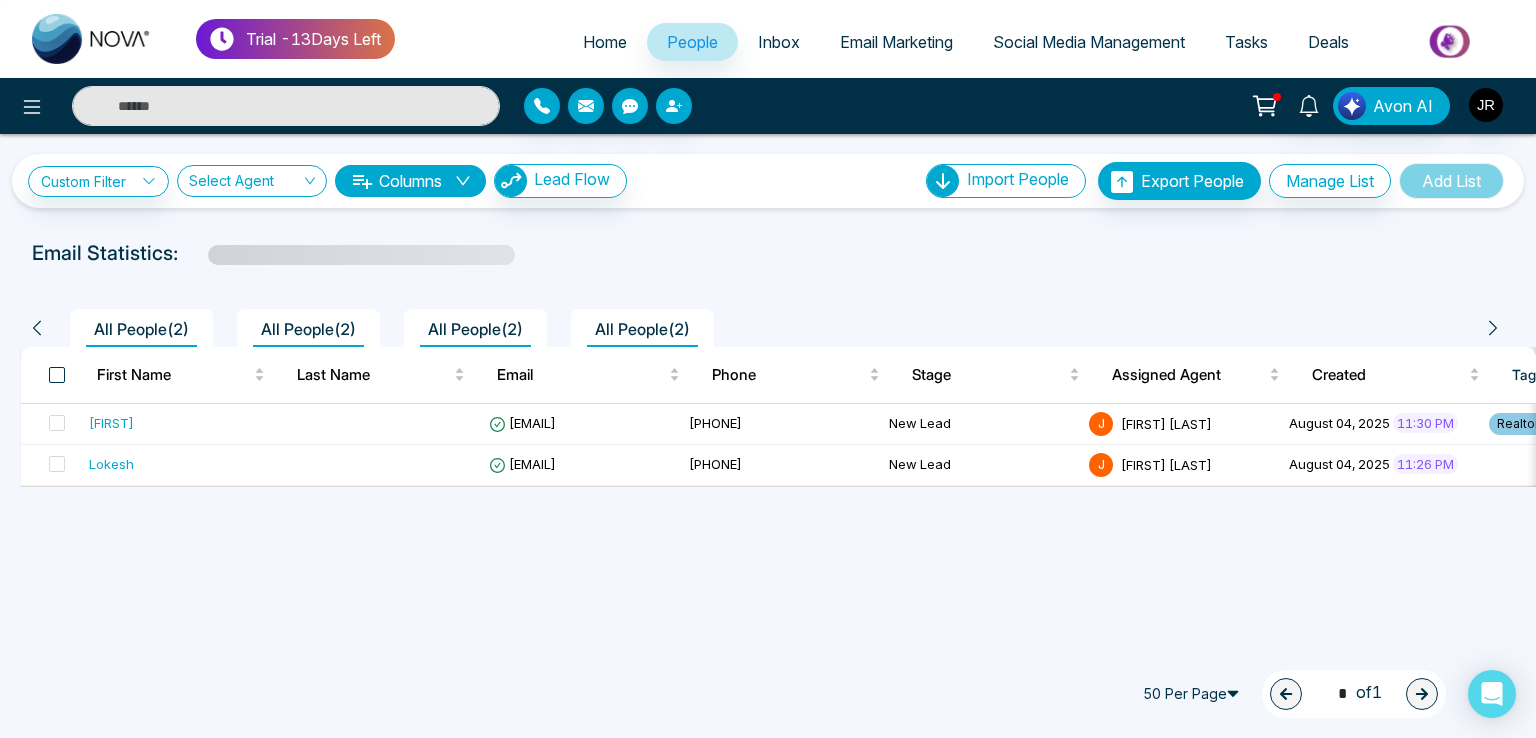 click at bounding box center [57, 375] 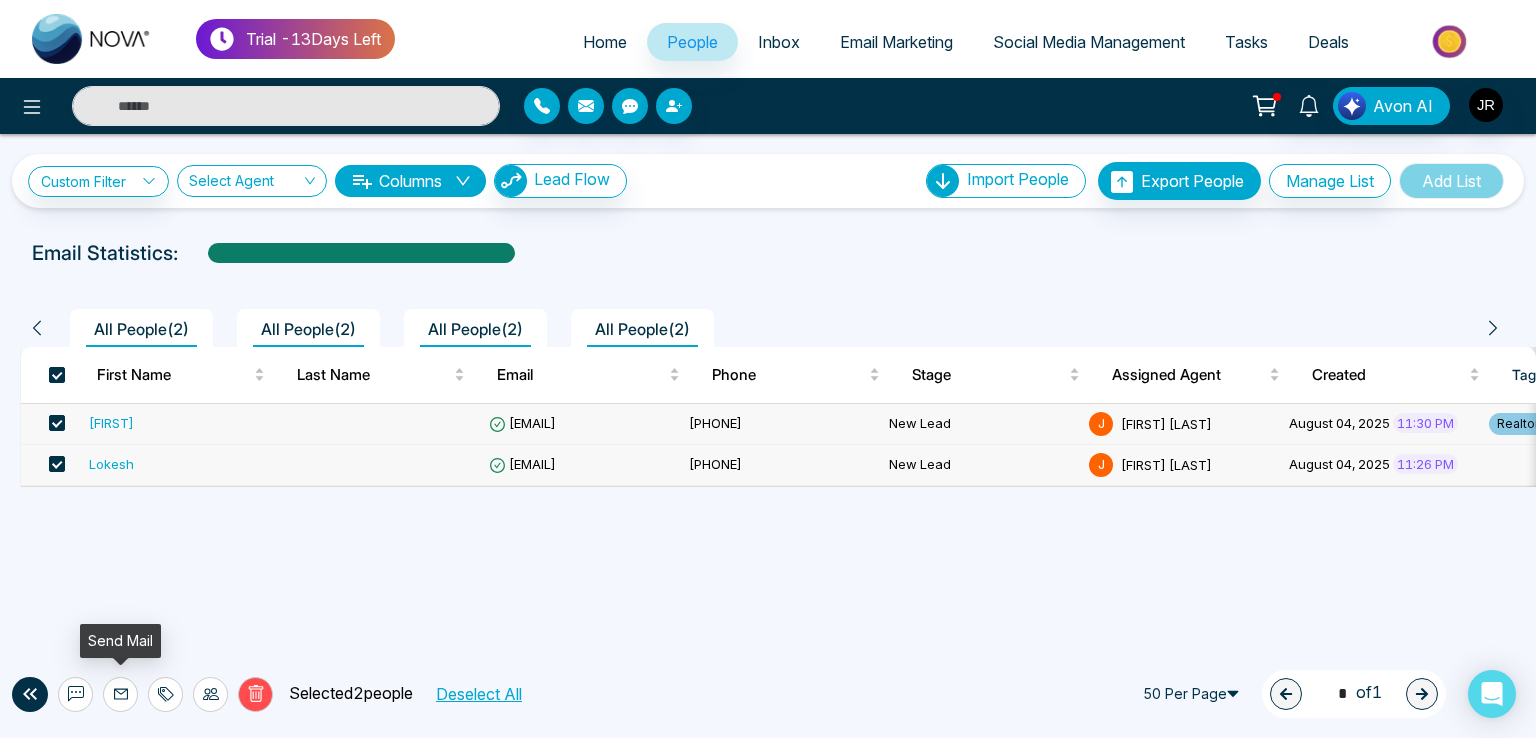 click 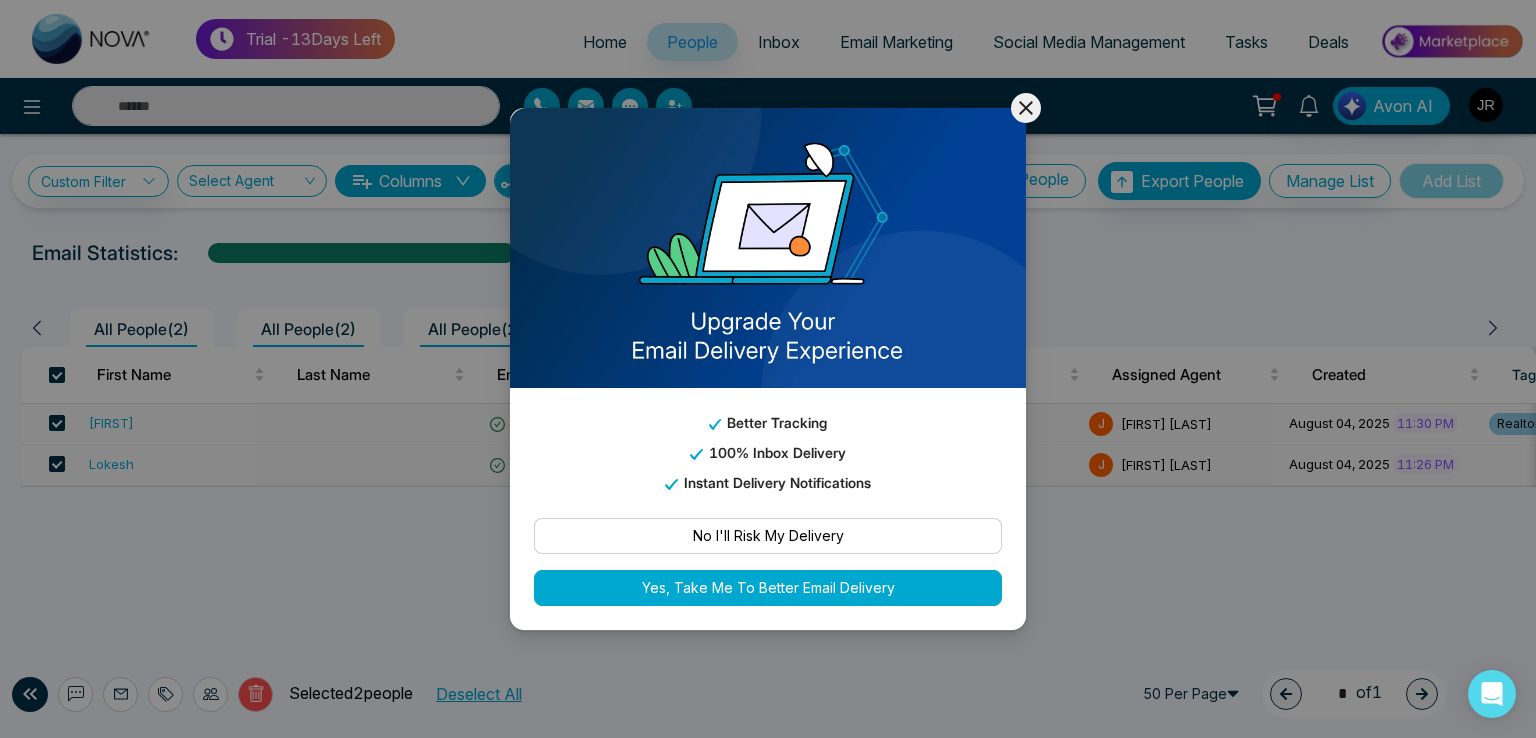 click on "No I'll Risk My Delivery" at bounding box center (768, 536) 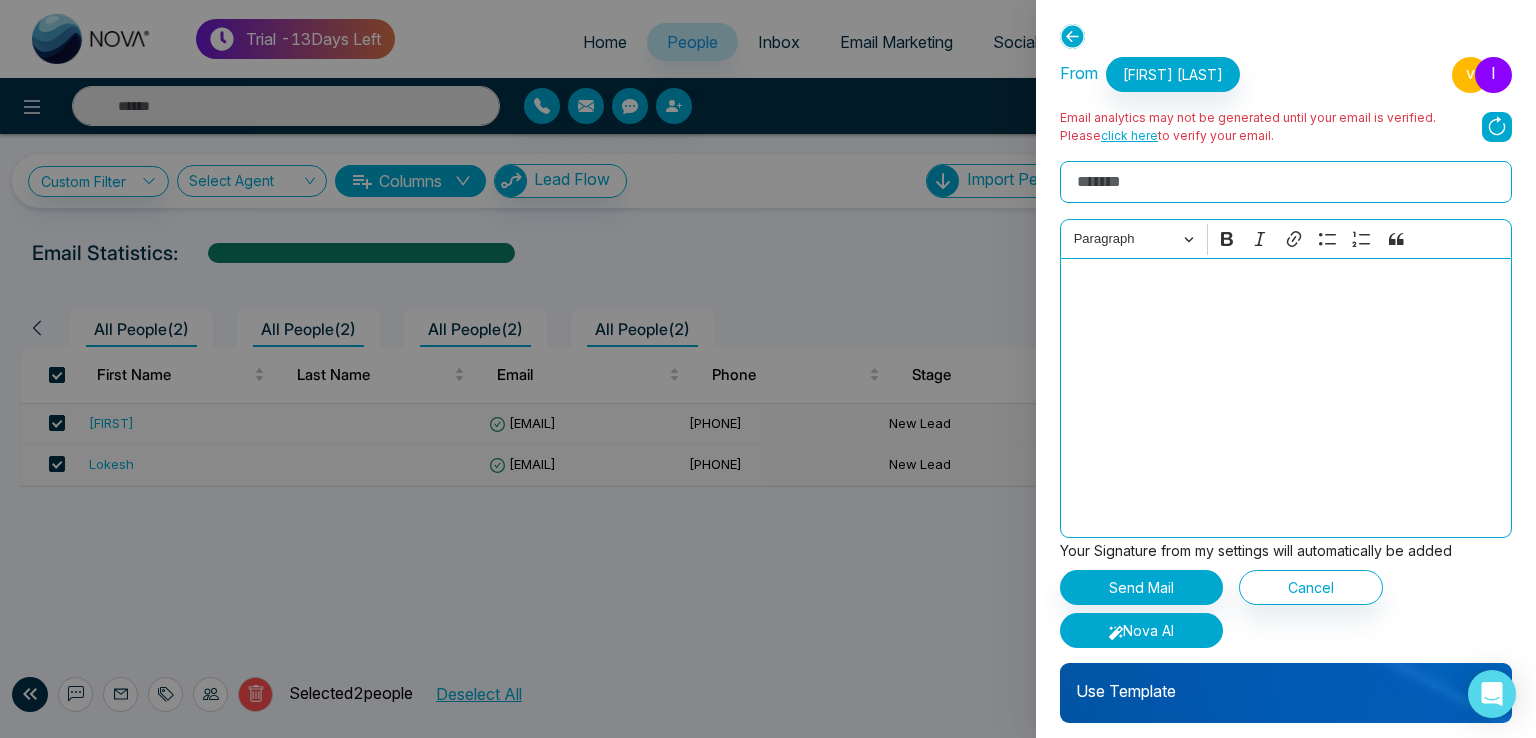 drag, startPoint x: 1149, startPoint y: 620, endPoint x: 1168, endPoint y: 674, distance: 57.245087 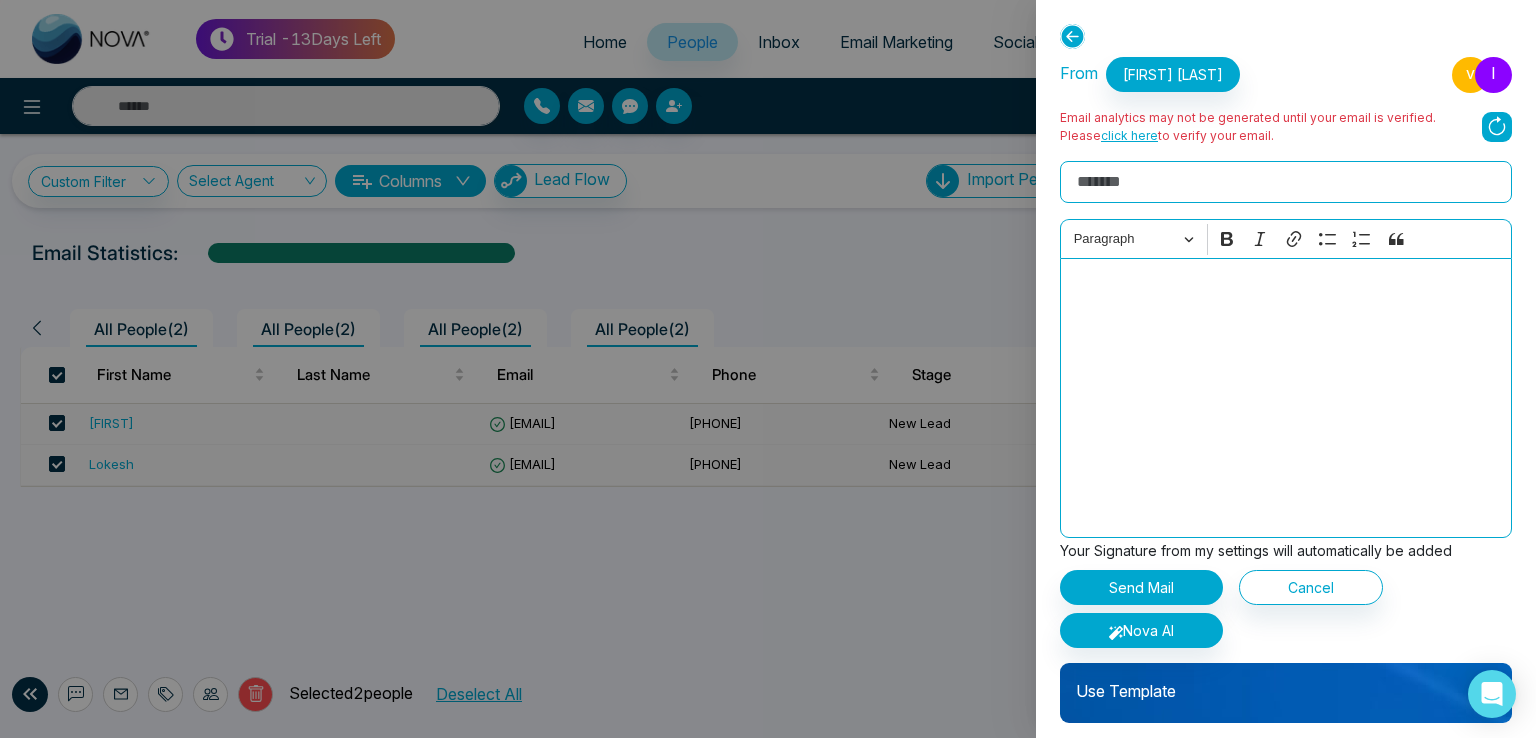 click on "Use Template" at bounding box center [1286, 683] 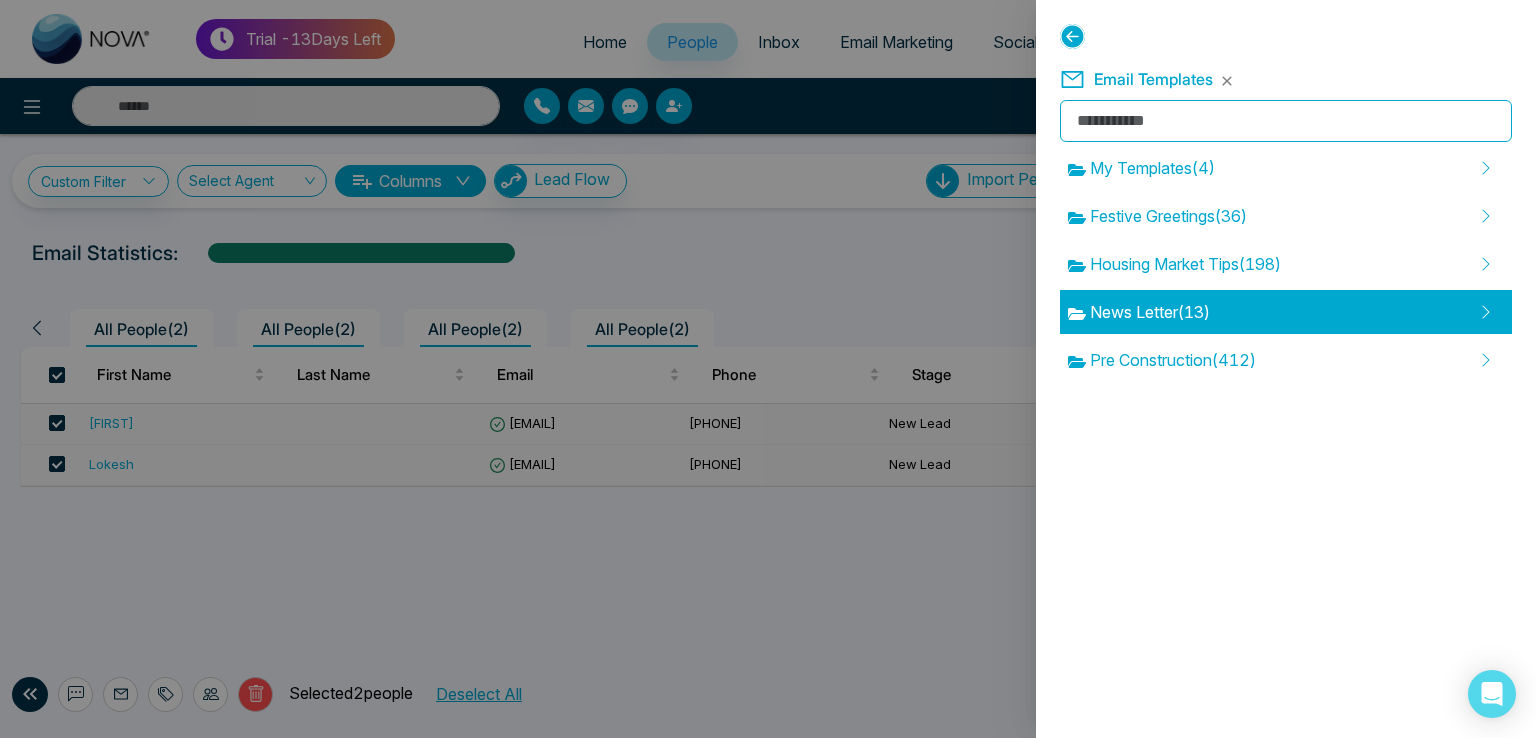 click on "News Letter  ( 13 )" at bounding box center [1139, 312] 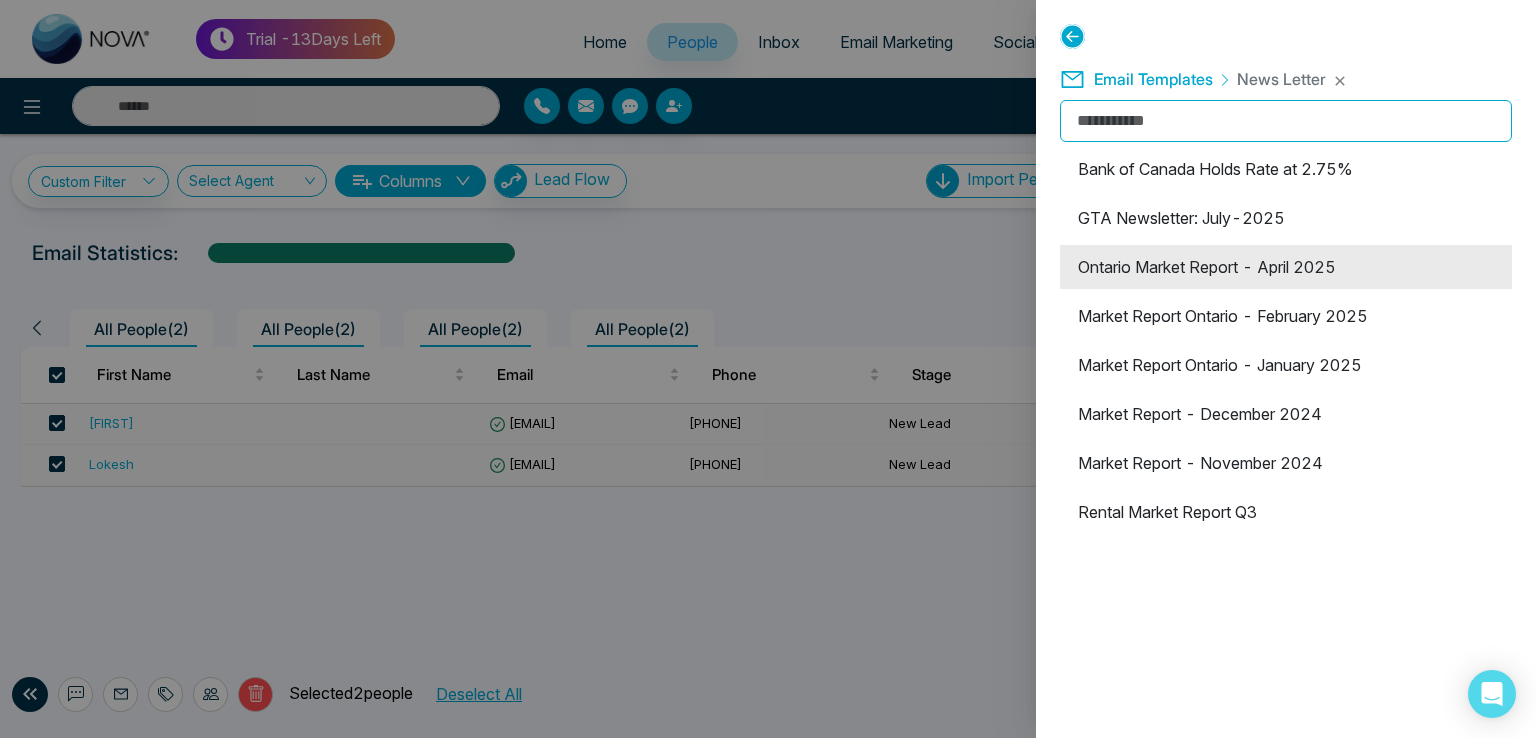 click on "Ontario Market Report - April 2025" at bounding box center [1286, 267] 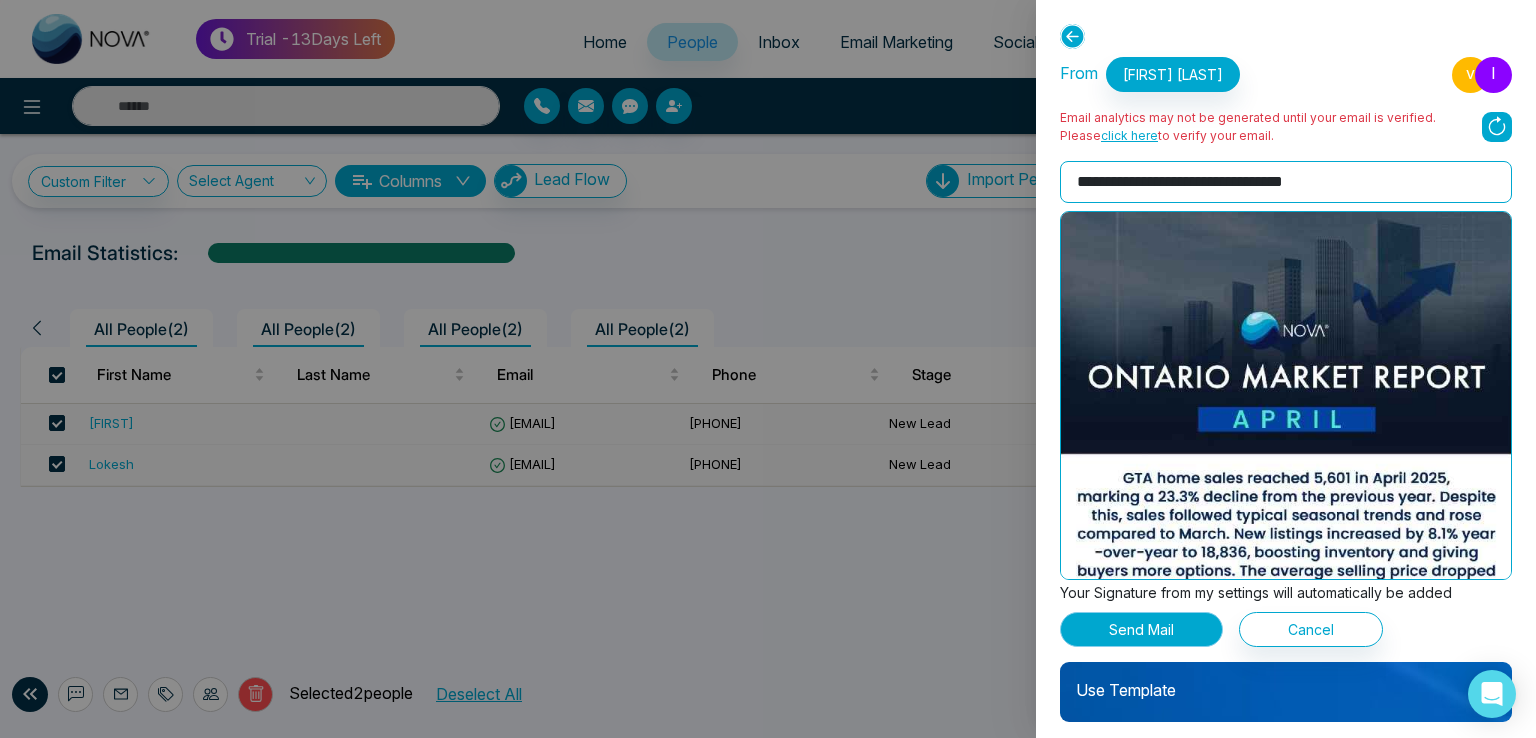click on "Send Mail" at bounding box center [1141, 629] 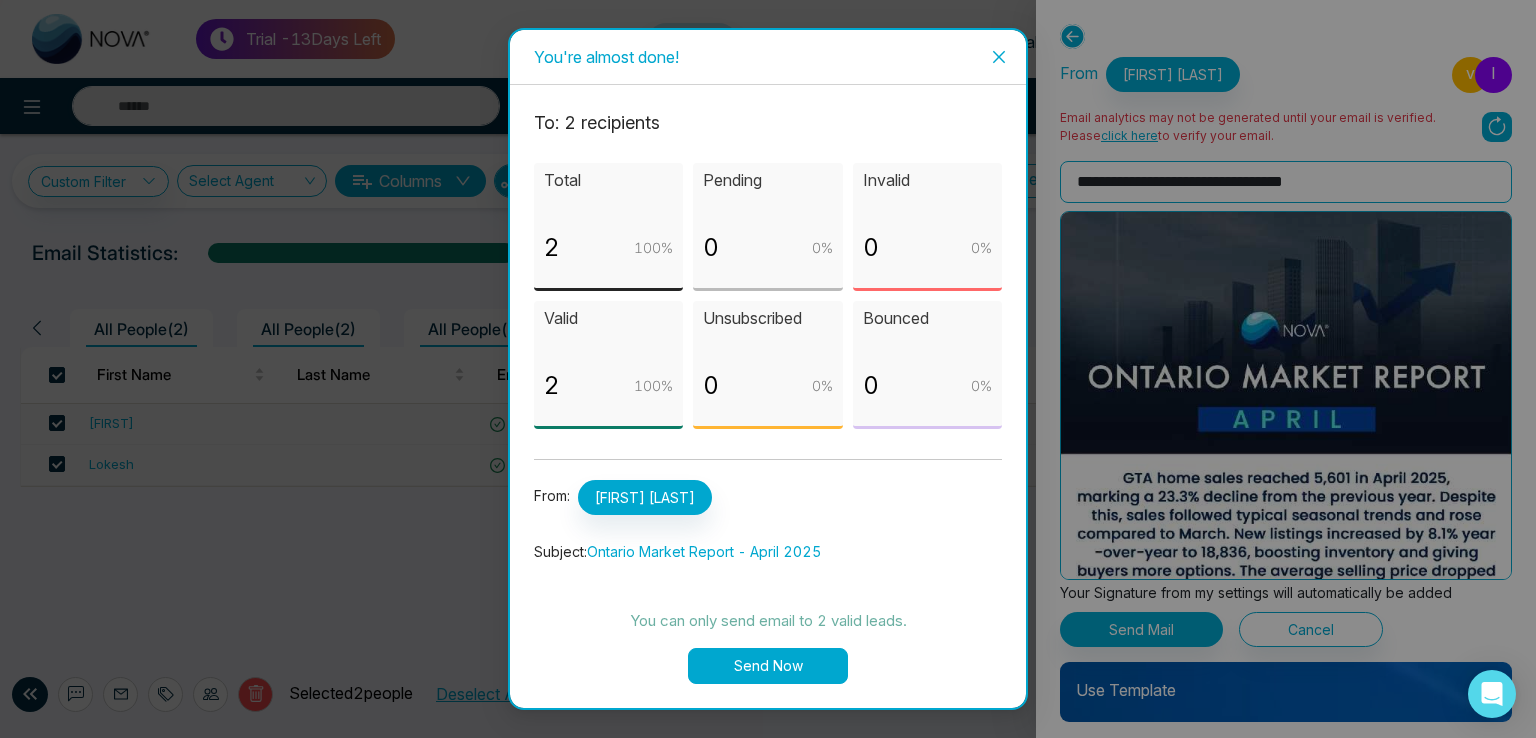 click on "Send Now" at bounding box center [768, 666] 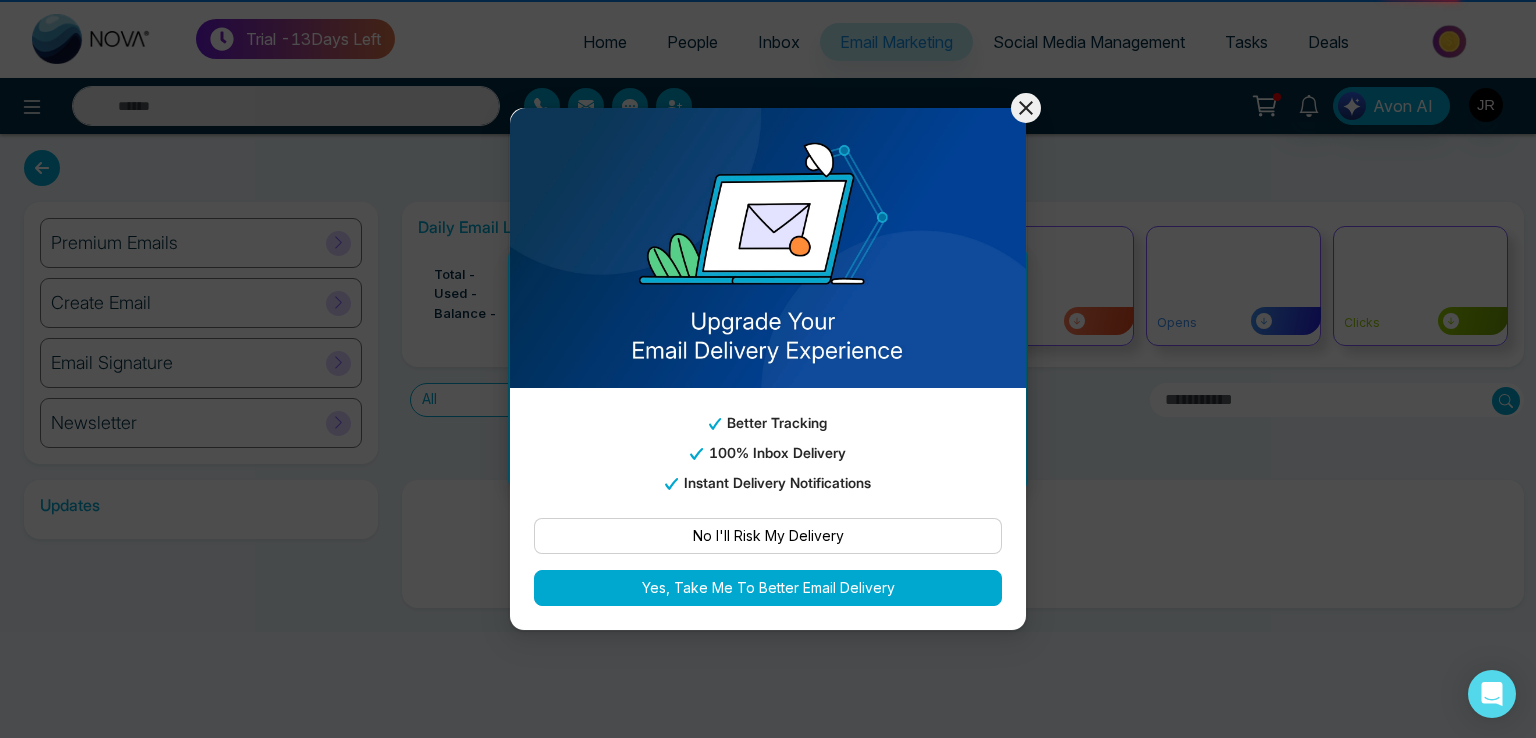 click on "Trial -  13  Days Left Home People Inbox Email Marketing Social Media Management Tasks Deals Avon AI Premium Emails Create Email Email Signature Newsletter Daily Email Limits Total -  Used -  Balance -  0 %  Total Send  Total Opens  Total Clicks Sends Opens Clicks All Latest Updates /email-marketing
Email Sent Successfully success Email Sent Successfully   Okay Better Tracking 100% Inbox Delivery Instant Delivery Notifications   No I'll Risk My Delivery   Yes, Take Me To Better Email Delivery" at bounding box center (768, 369) 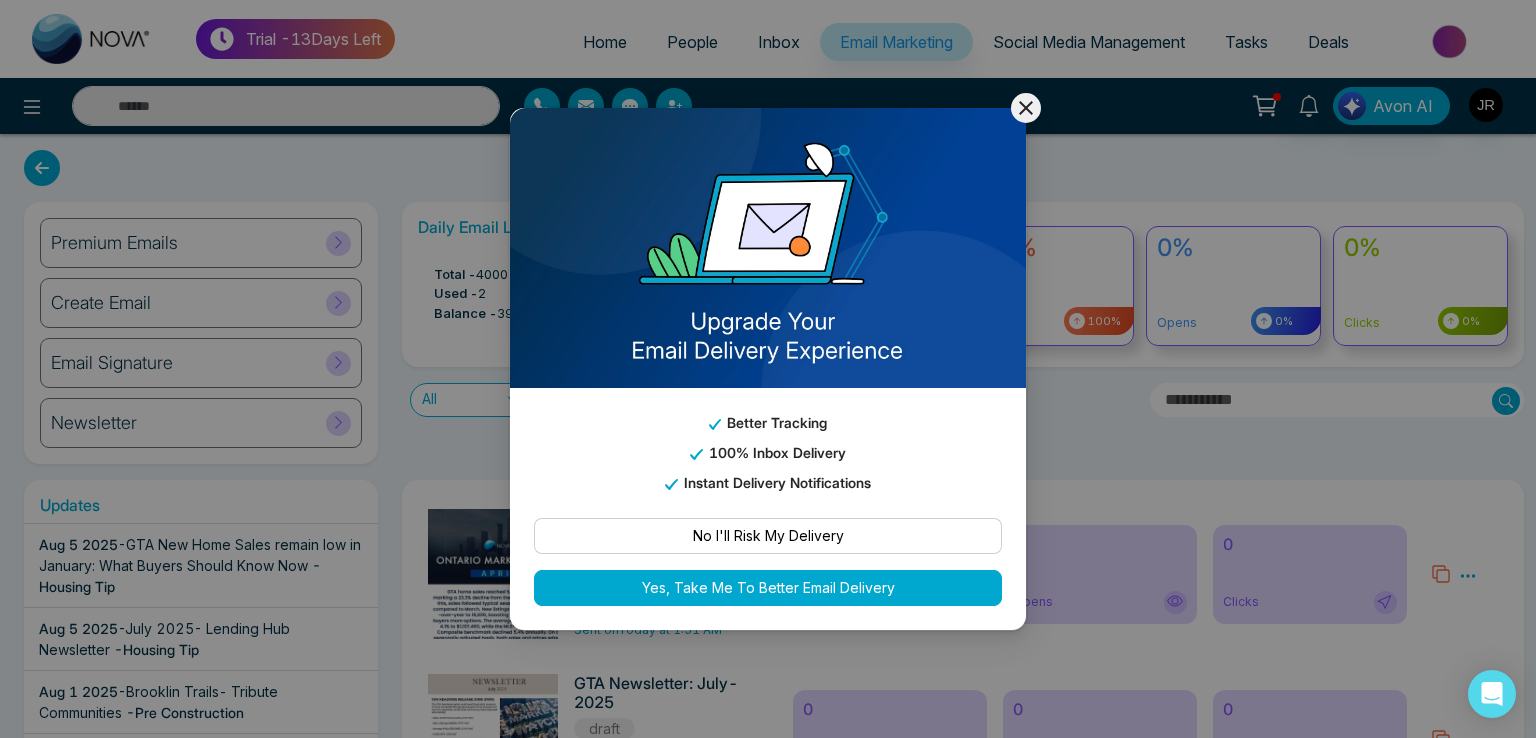 click on "No I'll Risk My Delivery" at bounding box center [768, 536] 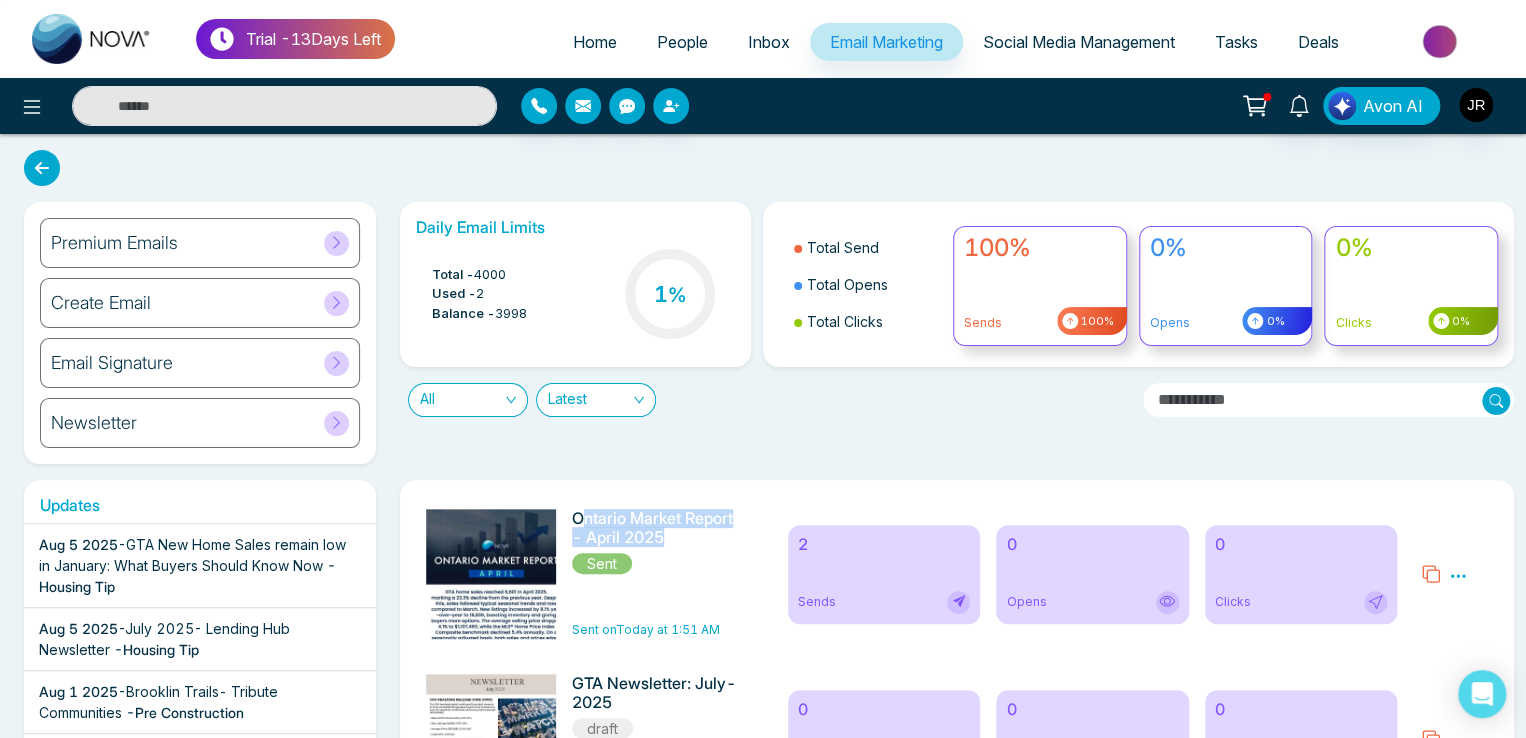 drag, startPoint x: 588, startPoint y: 516, endPoint x: 688, endPoint y: 533, distance: 101.43471 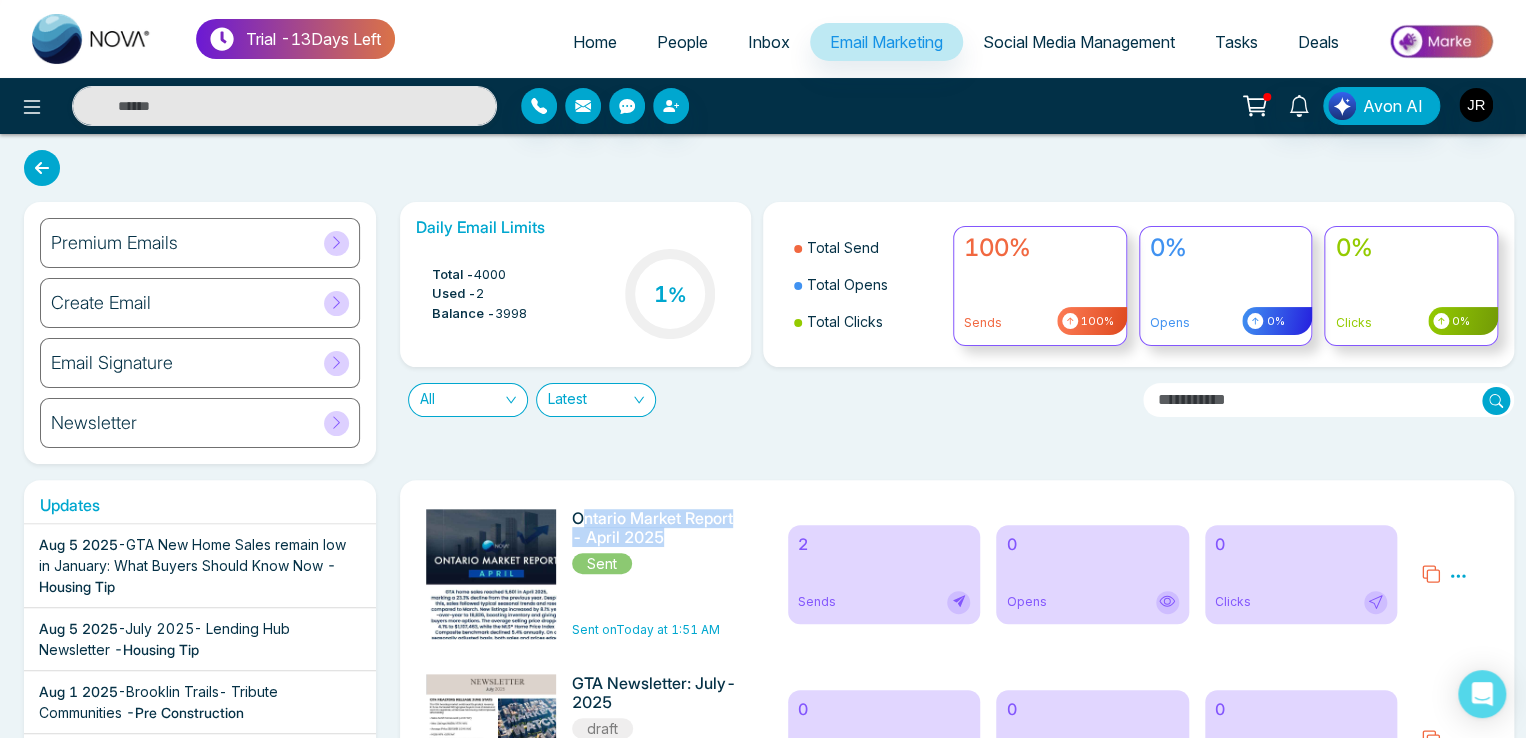 click on "Ontario Market Report - April 2025" at bounding box center [656, 528] 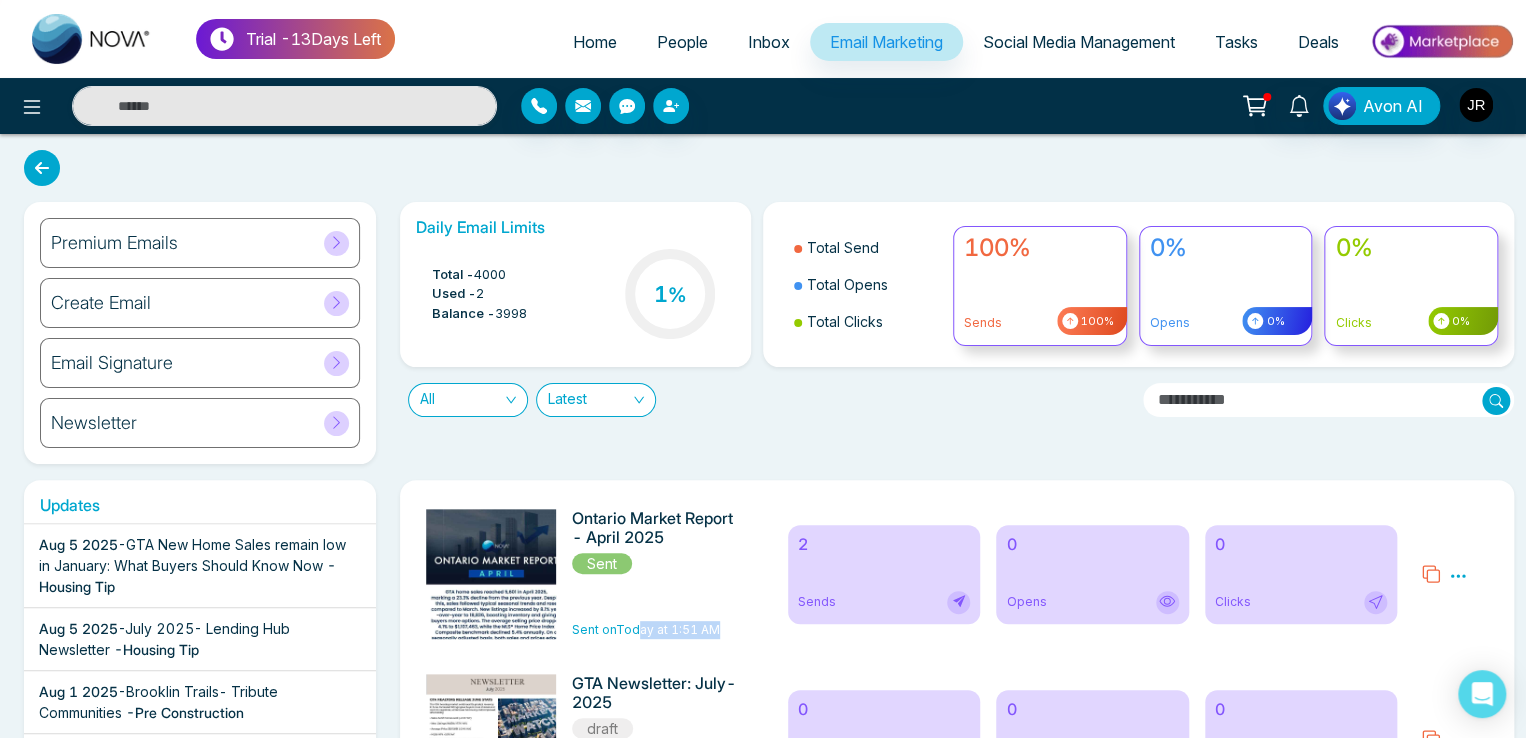 drag, startPoint x: 647, startPoint y: 625, endPoint x: 732, endPoint y: 629, distance: 85.09406 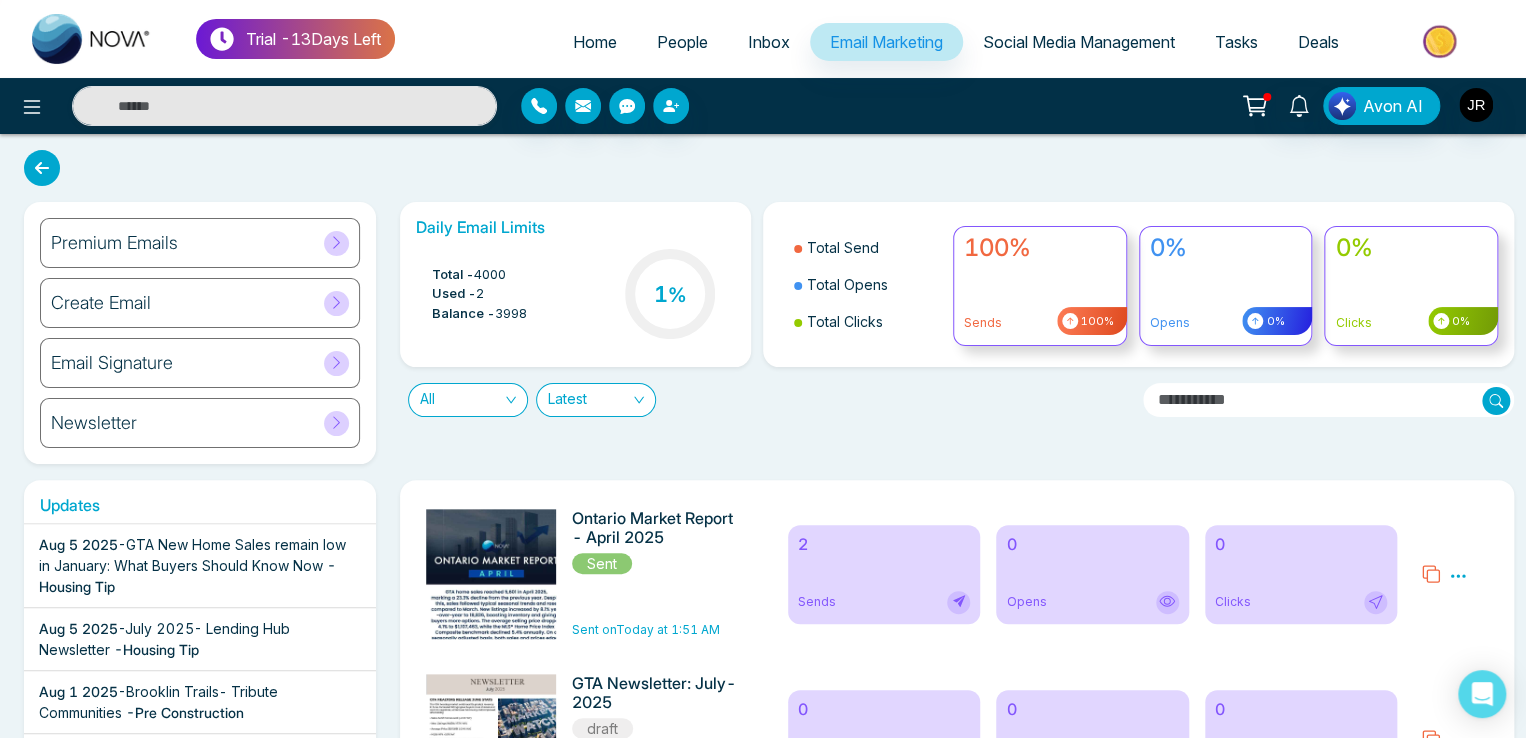 click on "Newsletter" at bounding box center (200, 423) 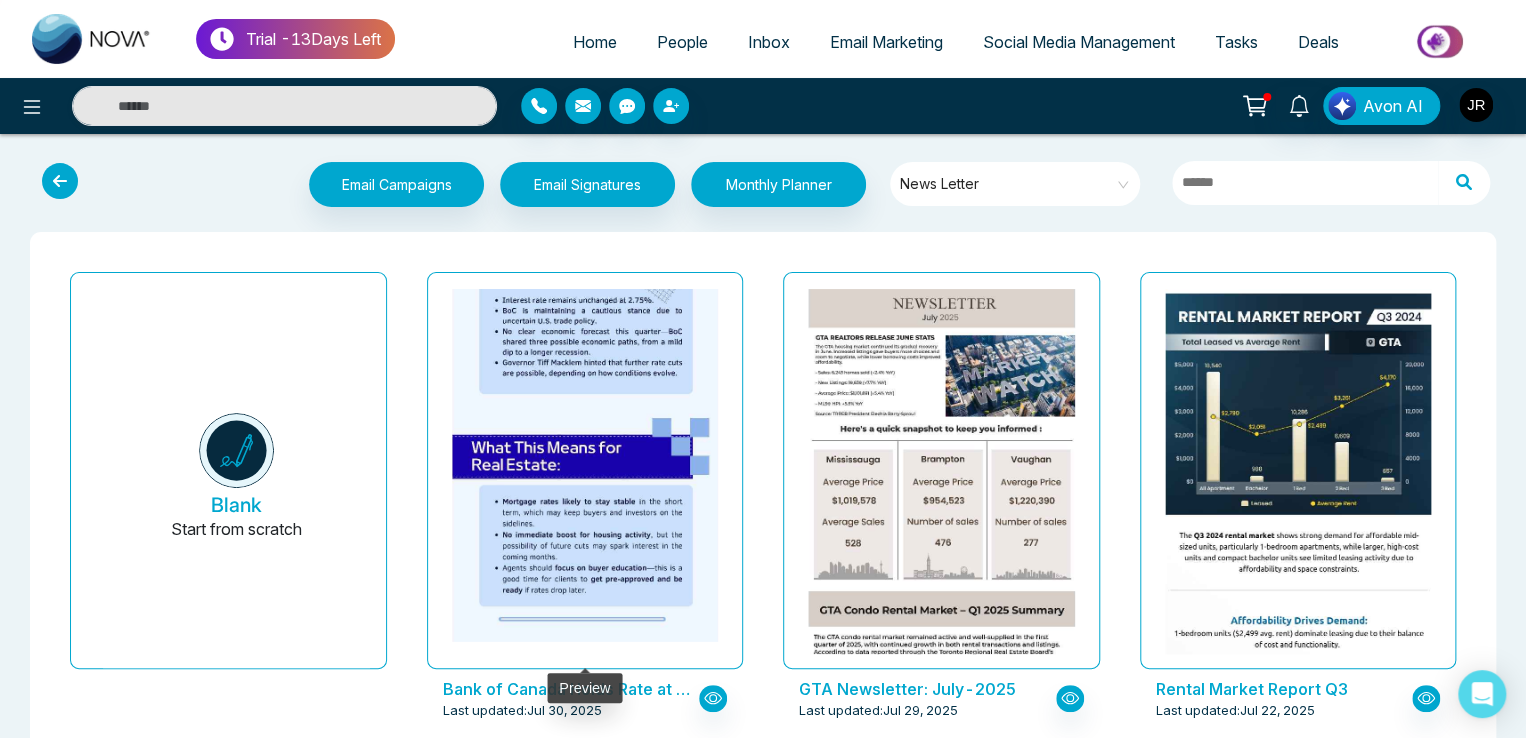 click at bounding box center (584, 148) 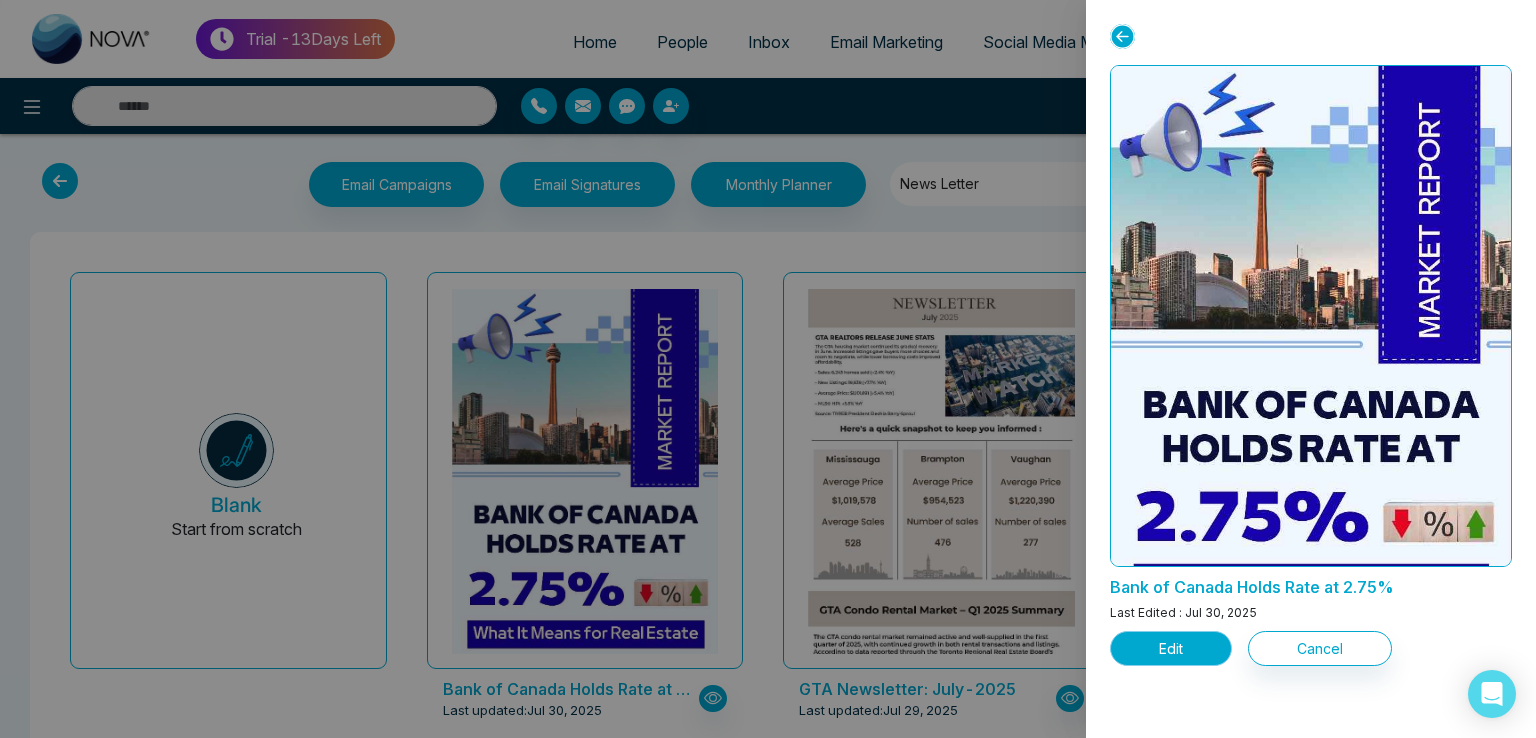 click on "Edit" at bounding box center [1171, 648] 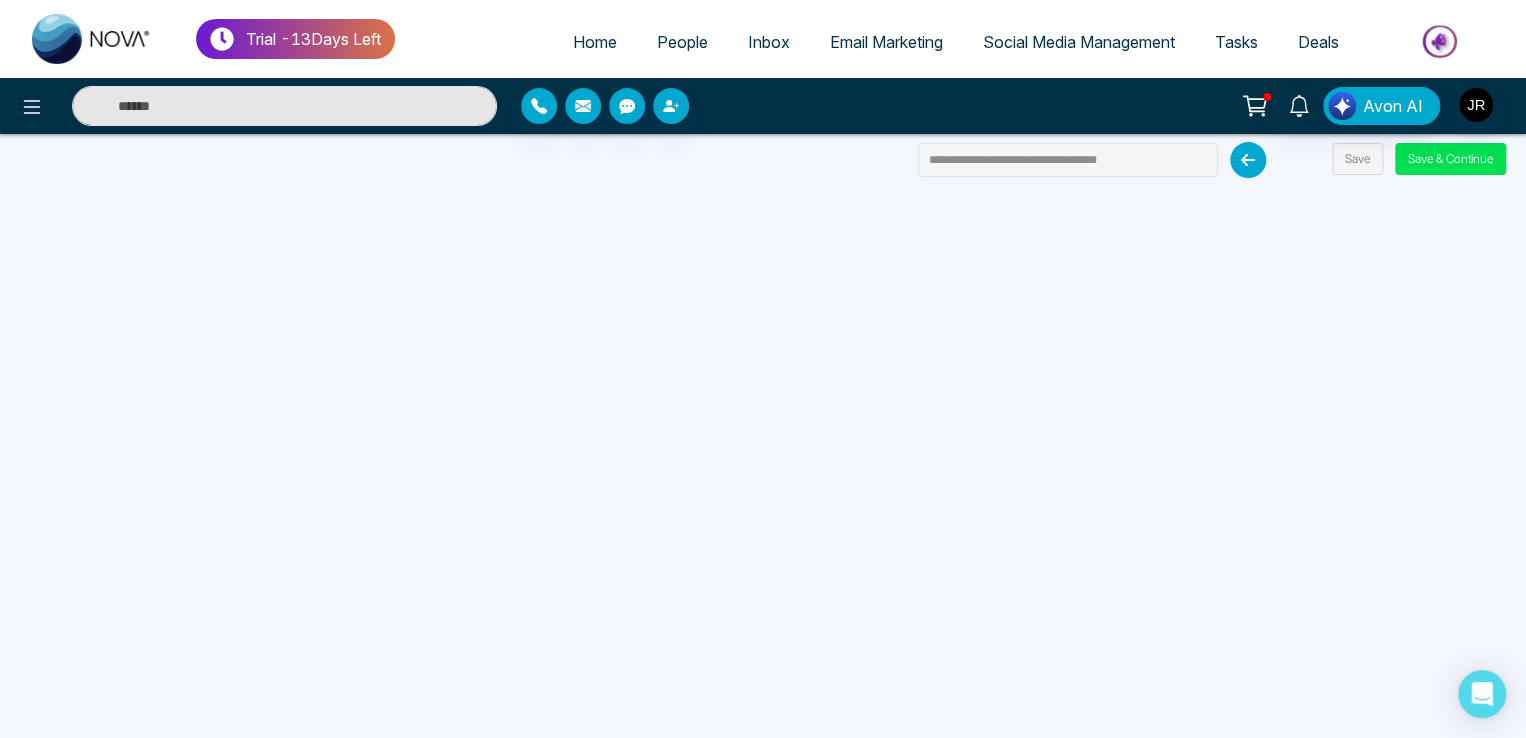 click on "**********" at bounding box center [763, 369] 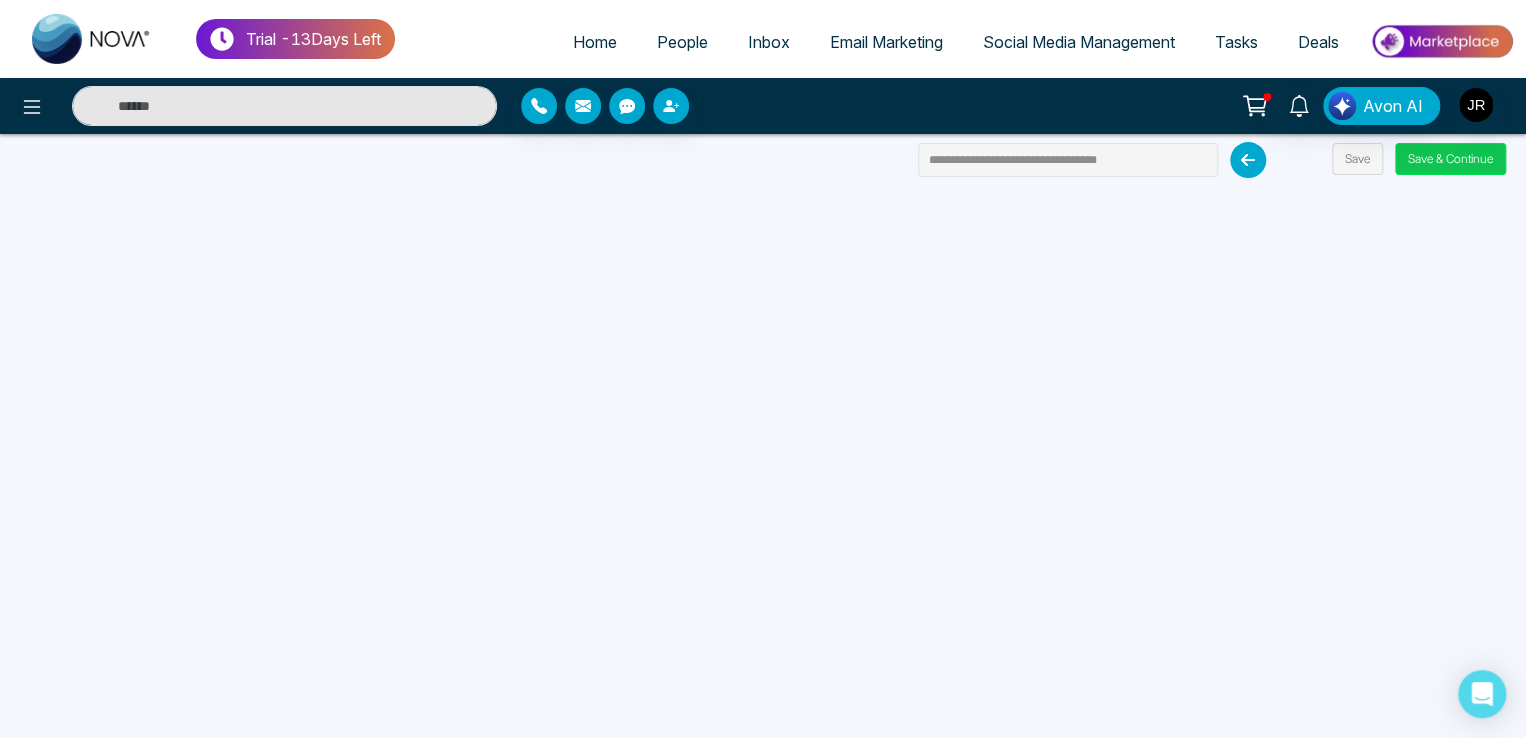 click on "Save & Continue" at bounding box center [1450, 159] 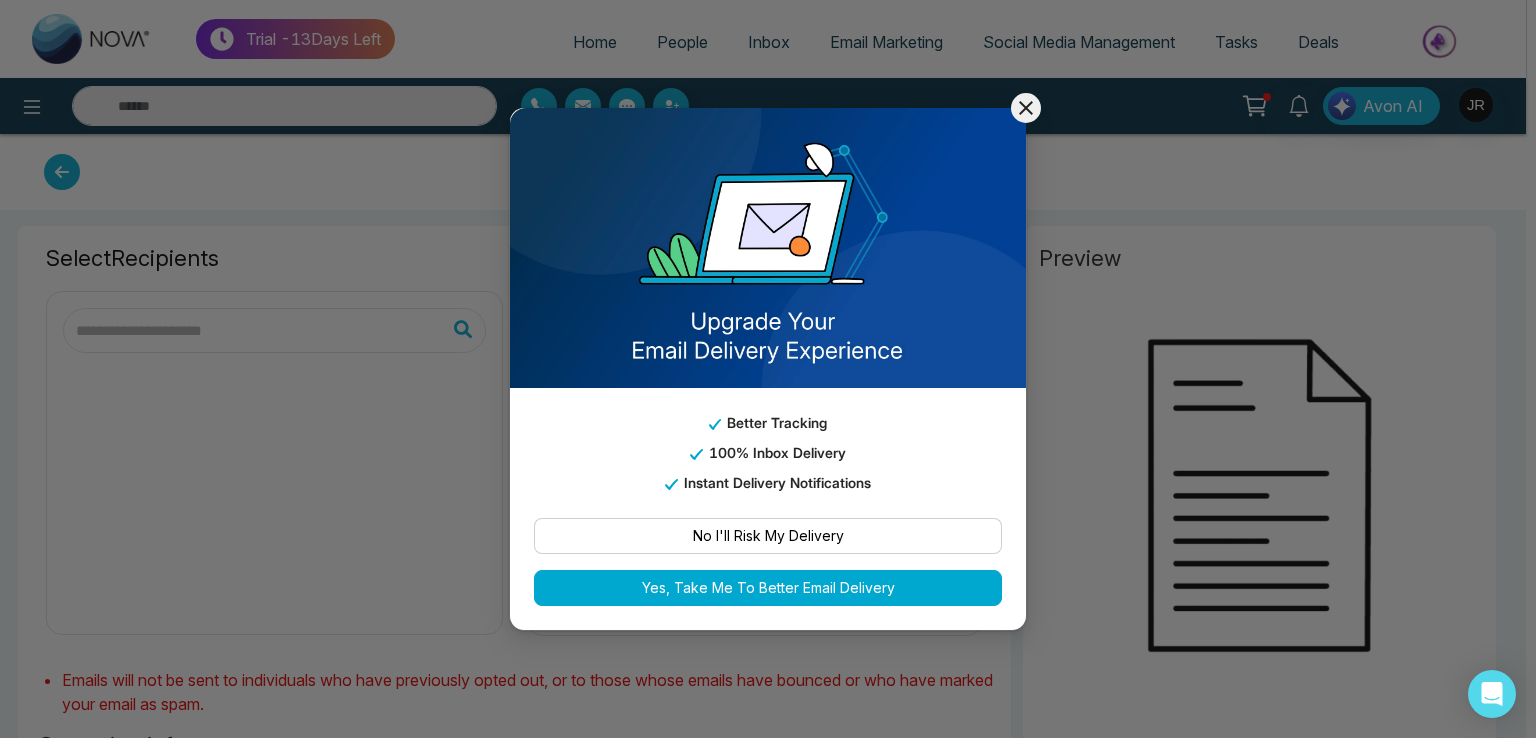 click on "No I'll Risk My Delivery" at bounding box center (768, 536) 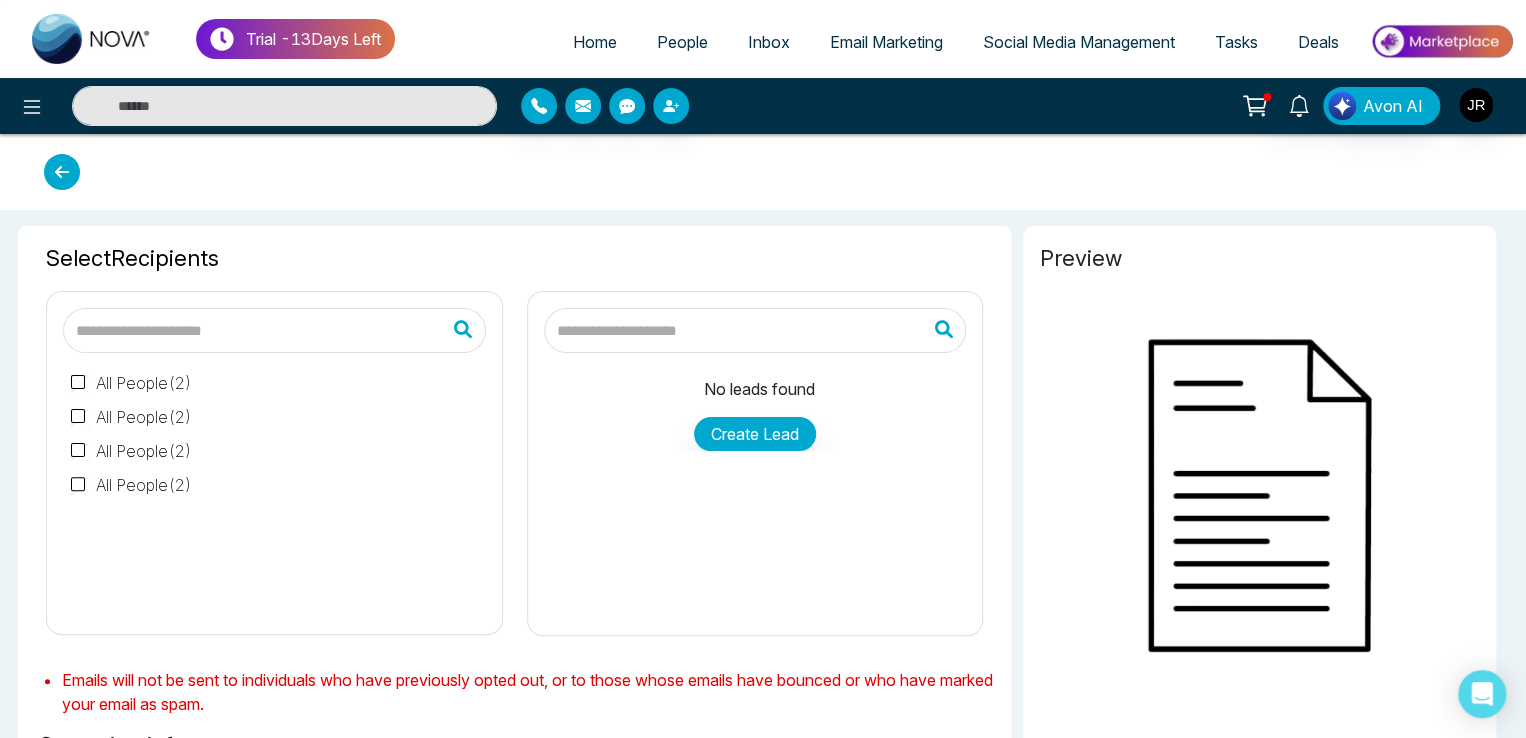 type on "**********" 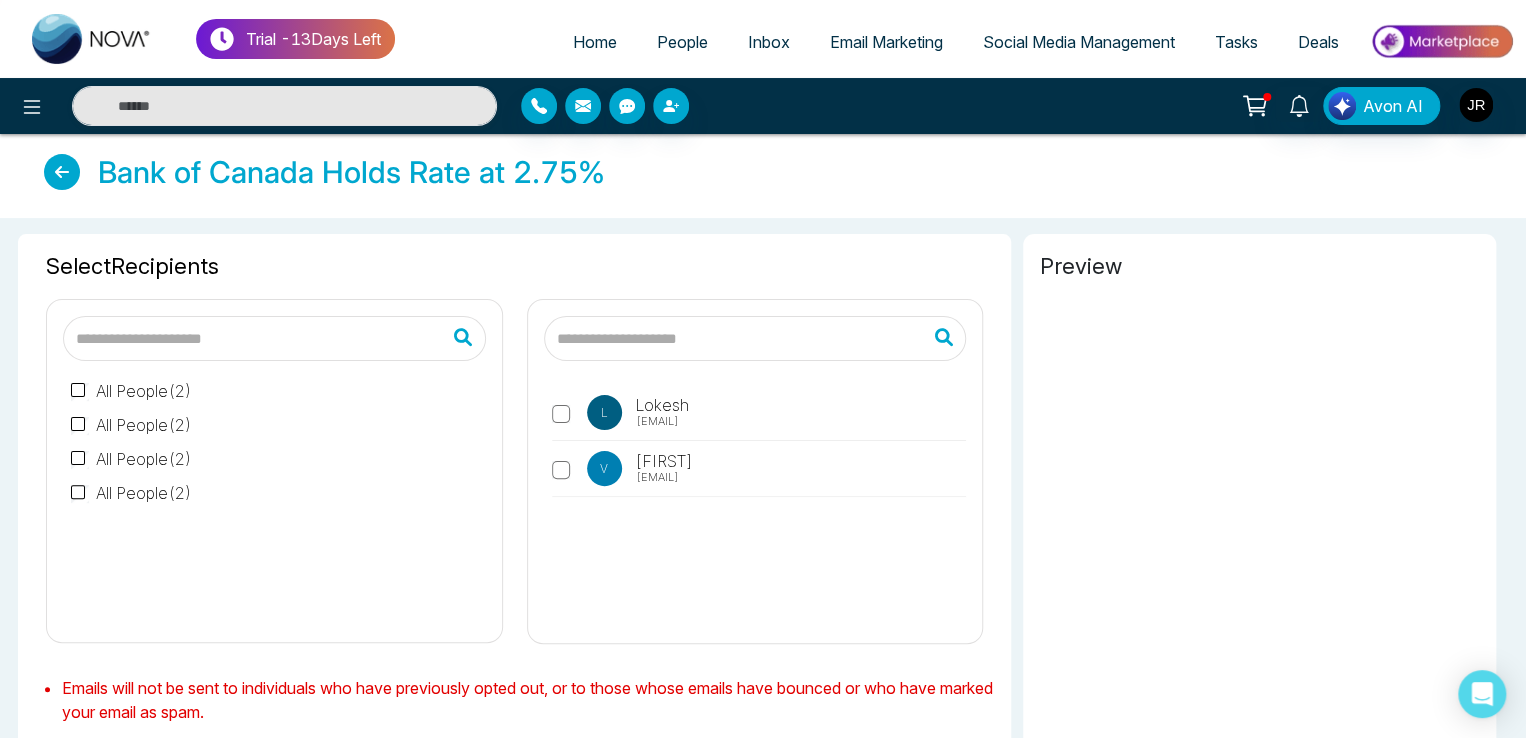click on "Lokesh" at bounding box center [660, 405] 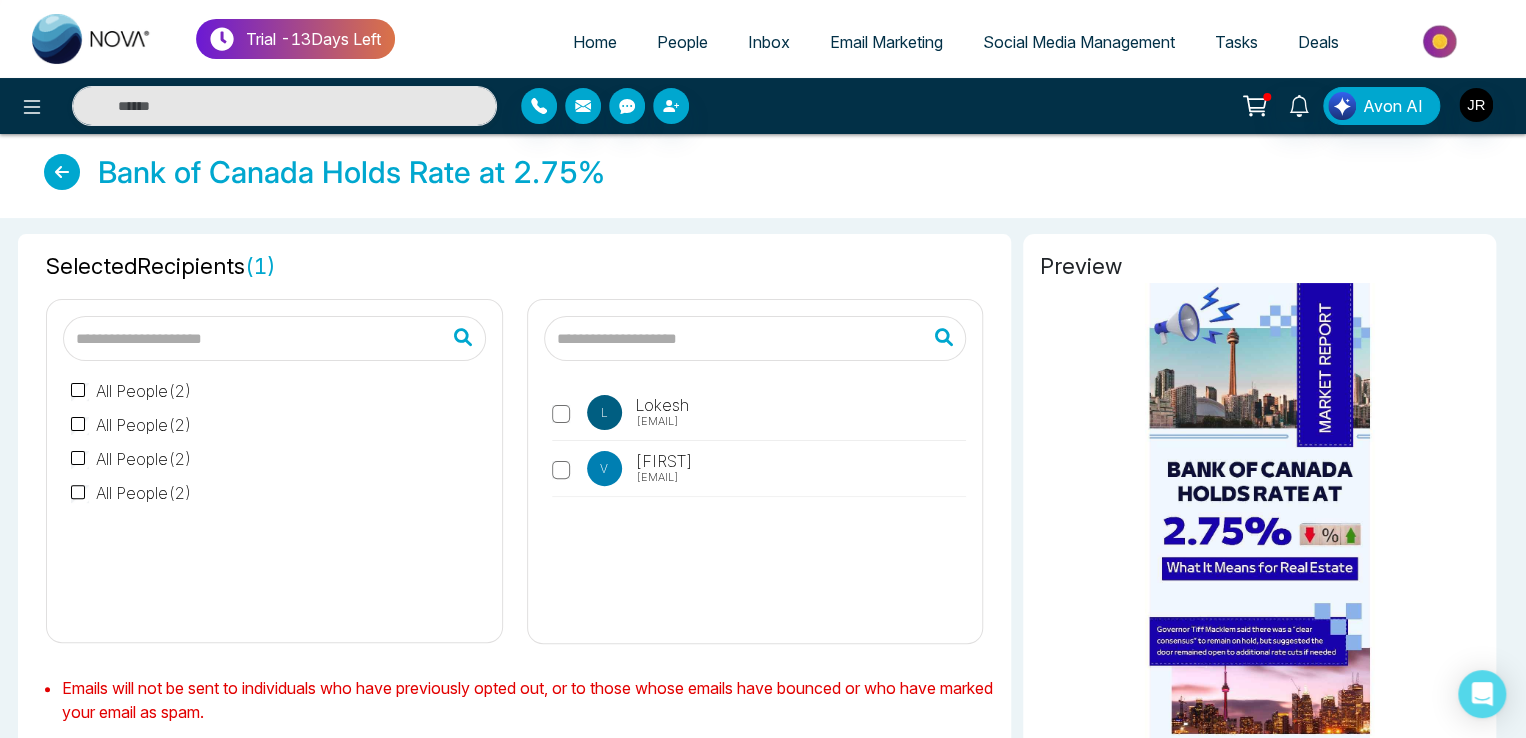 click on "vijaykumarjagale@gmail.com" at bounding box center [657, 477] 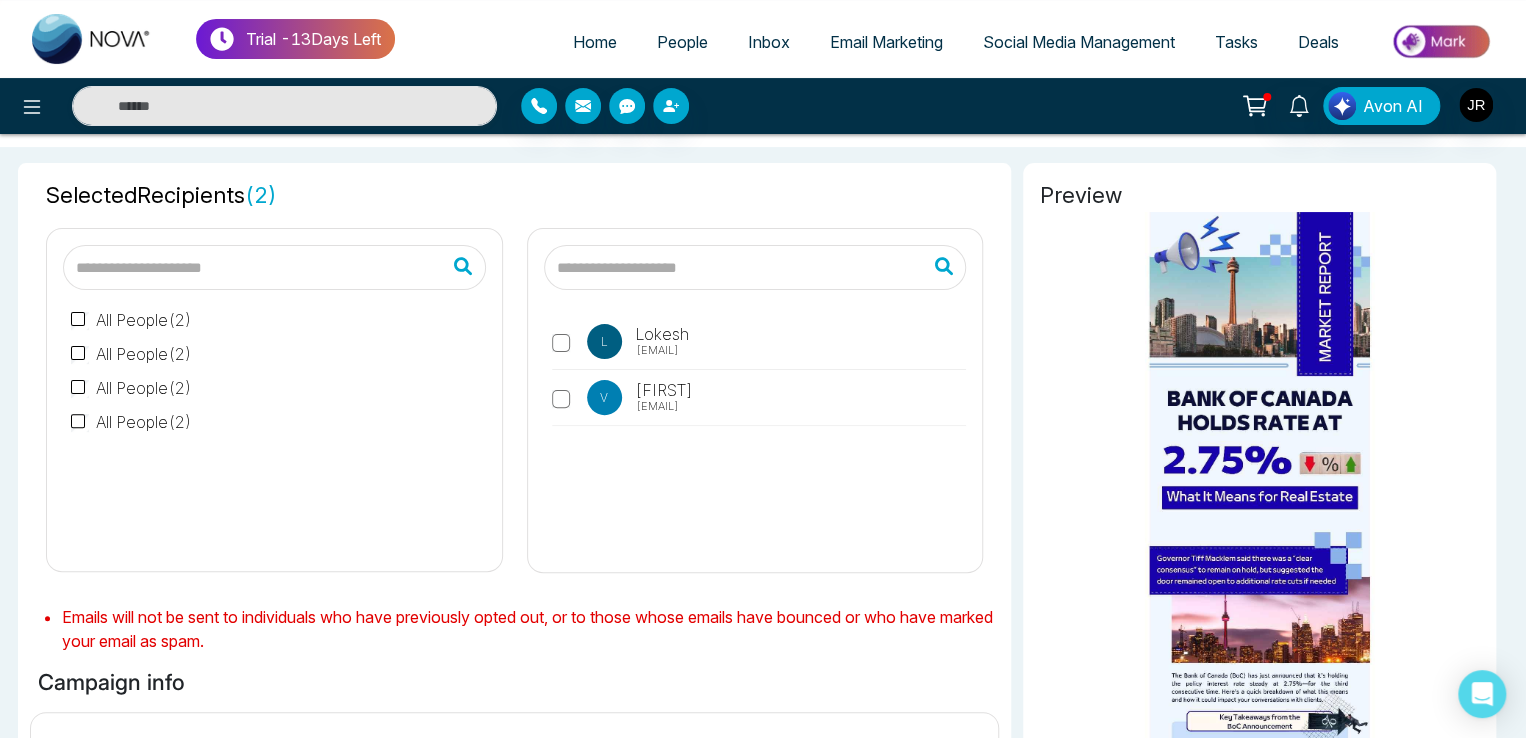 scroll, scrollTop: 500, scrollLeft: 0, axis: vertical 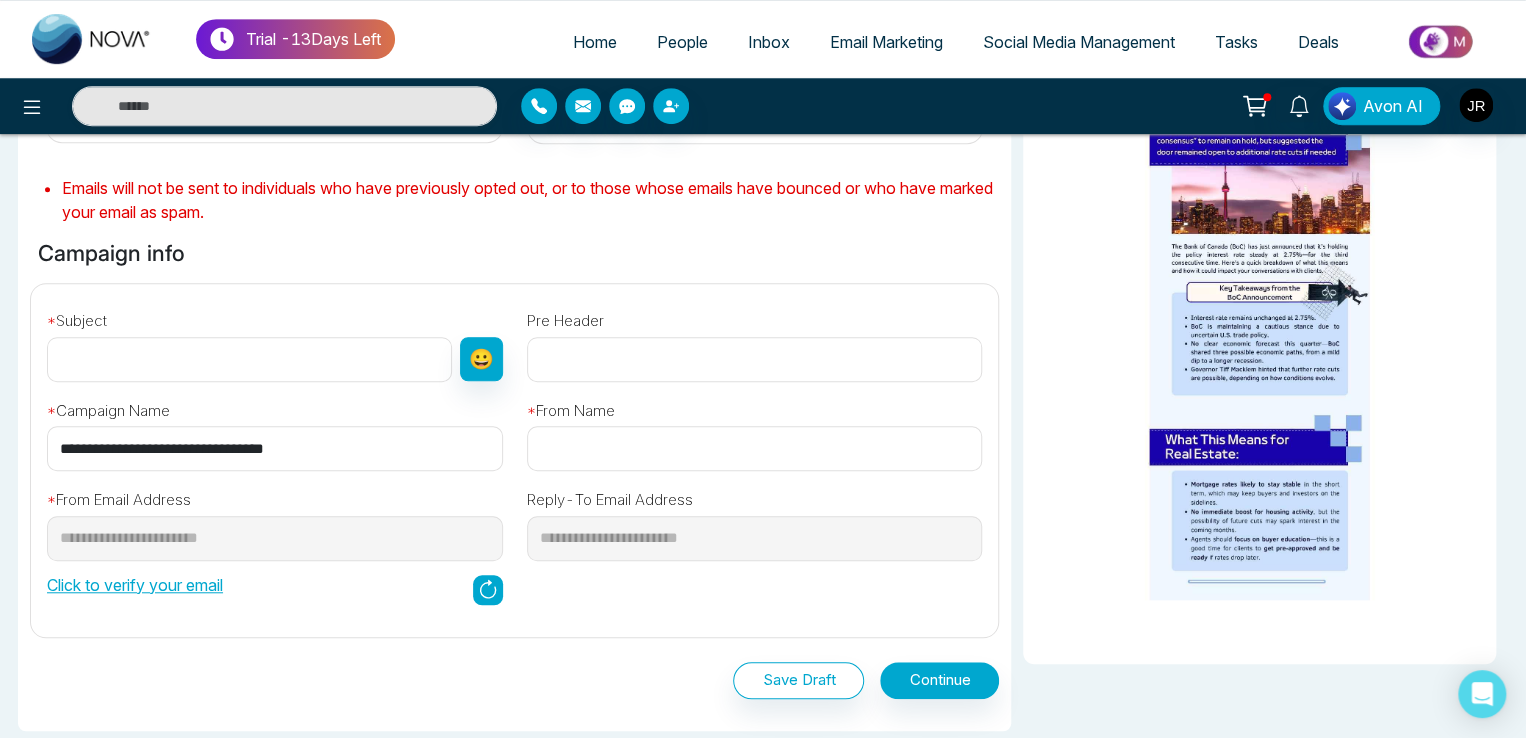 drag, startPoint x: 324, startPoint y: 455, endPoint x: 0, endPoint y: 423, distance: 325.57642 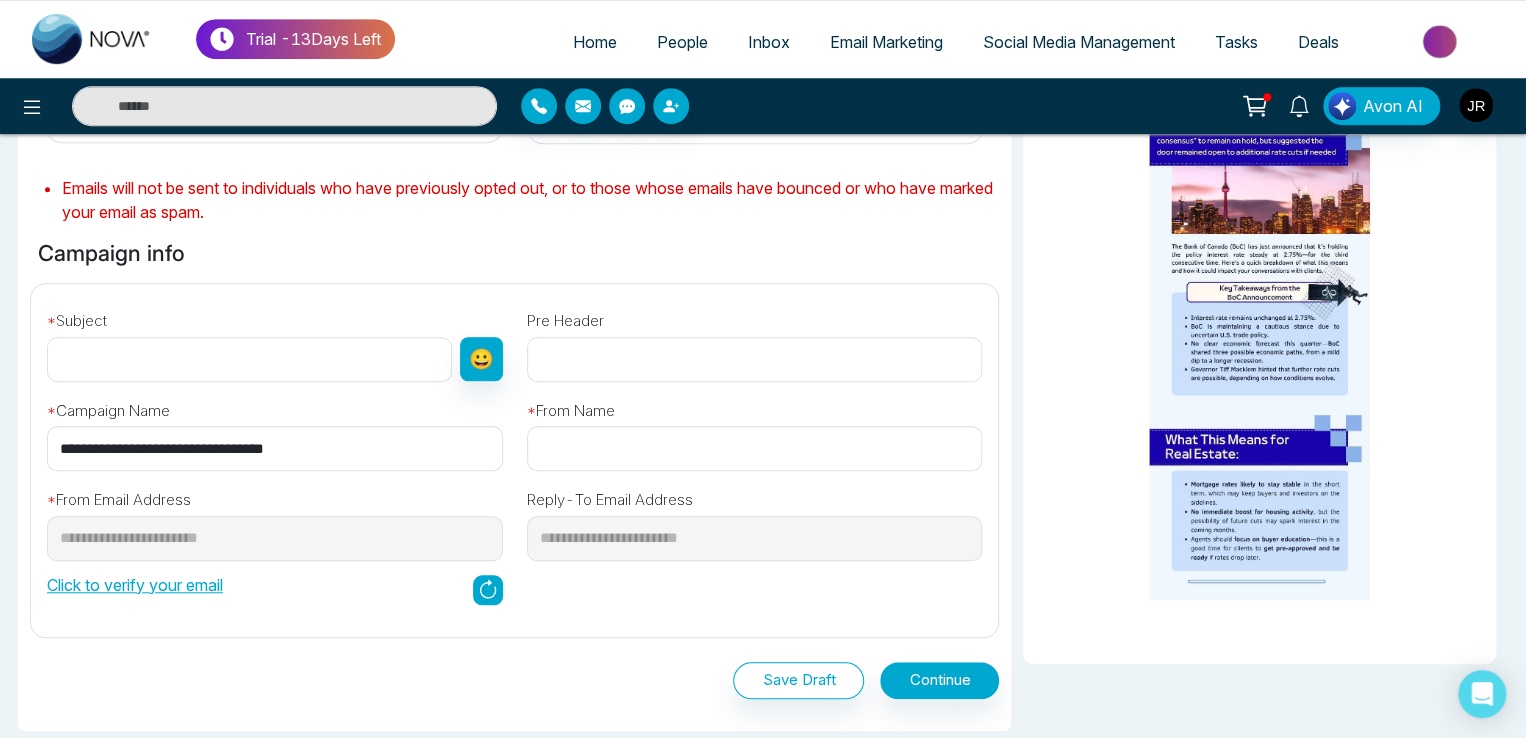 click on "**********" at bounding box center (763, 311) 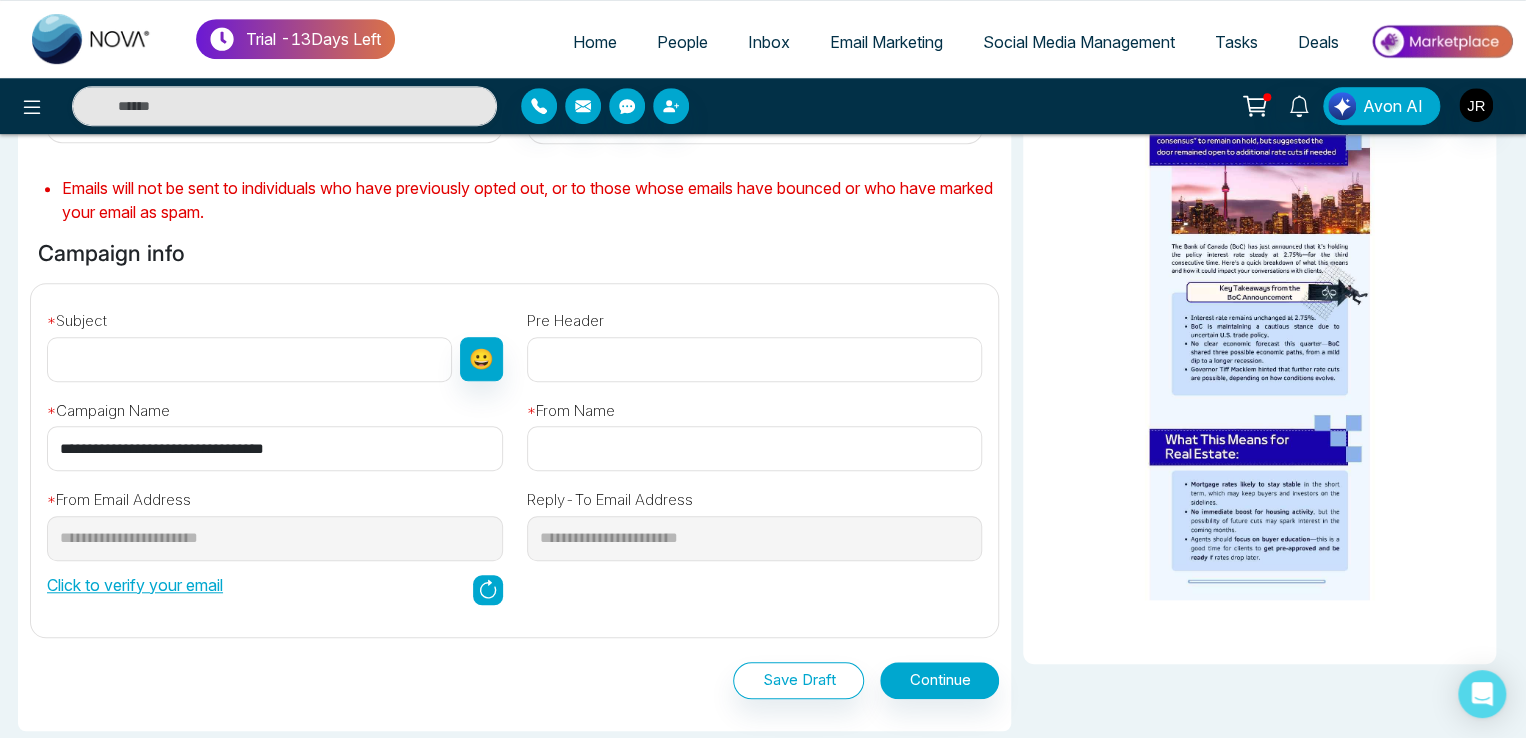 click at bounding box center [249, 359] 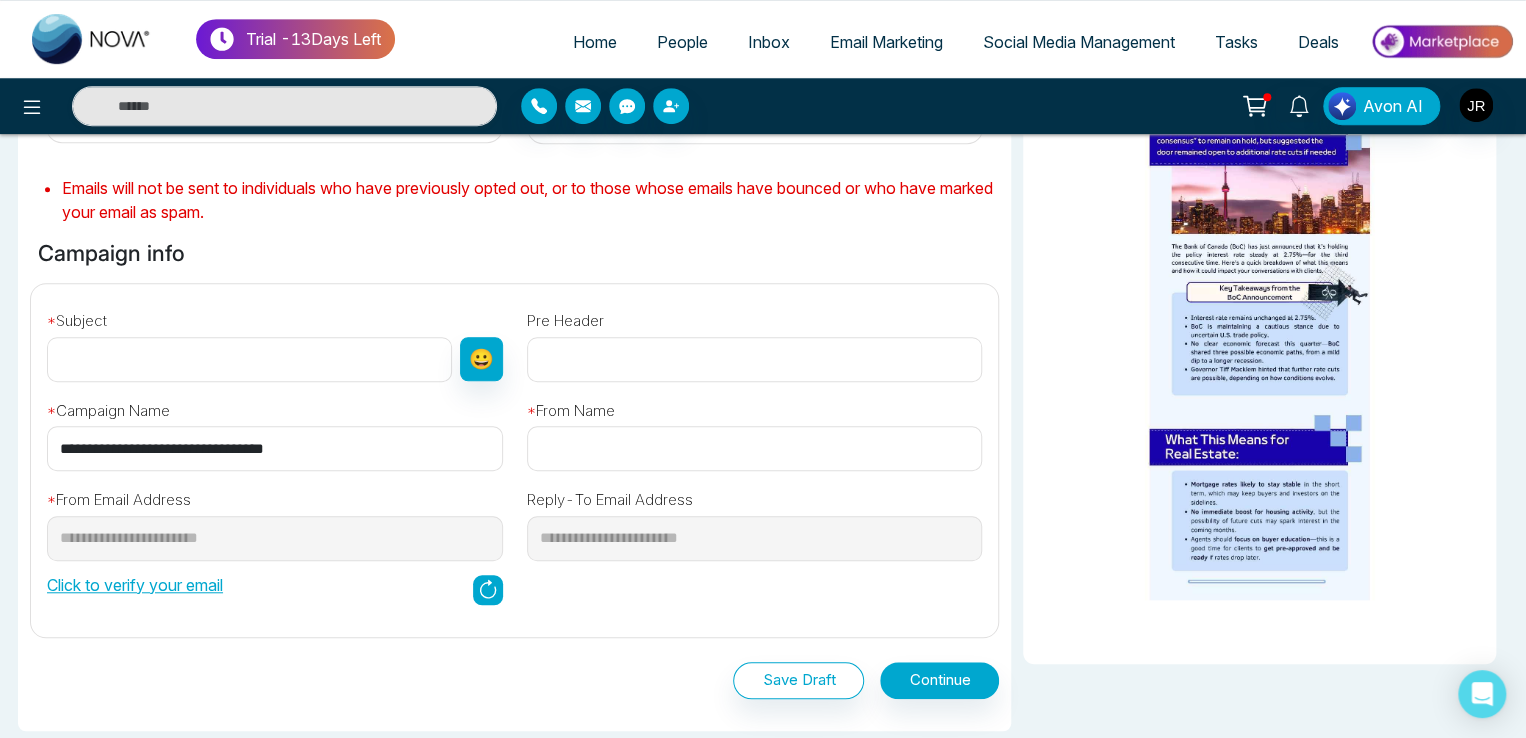 paste on "**********" 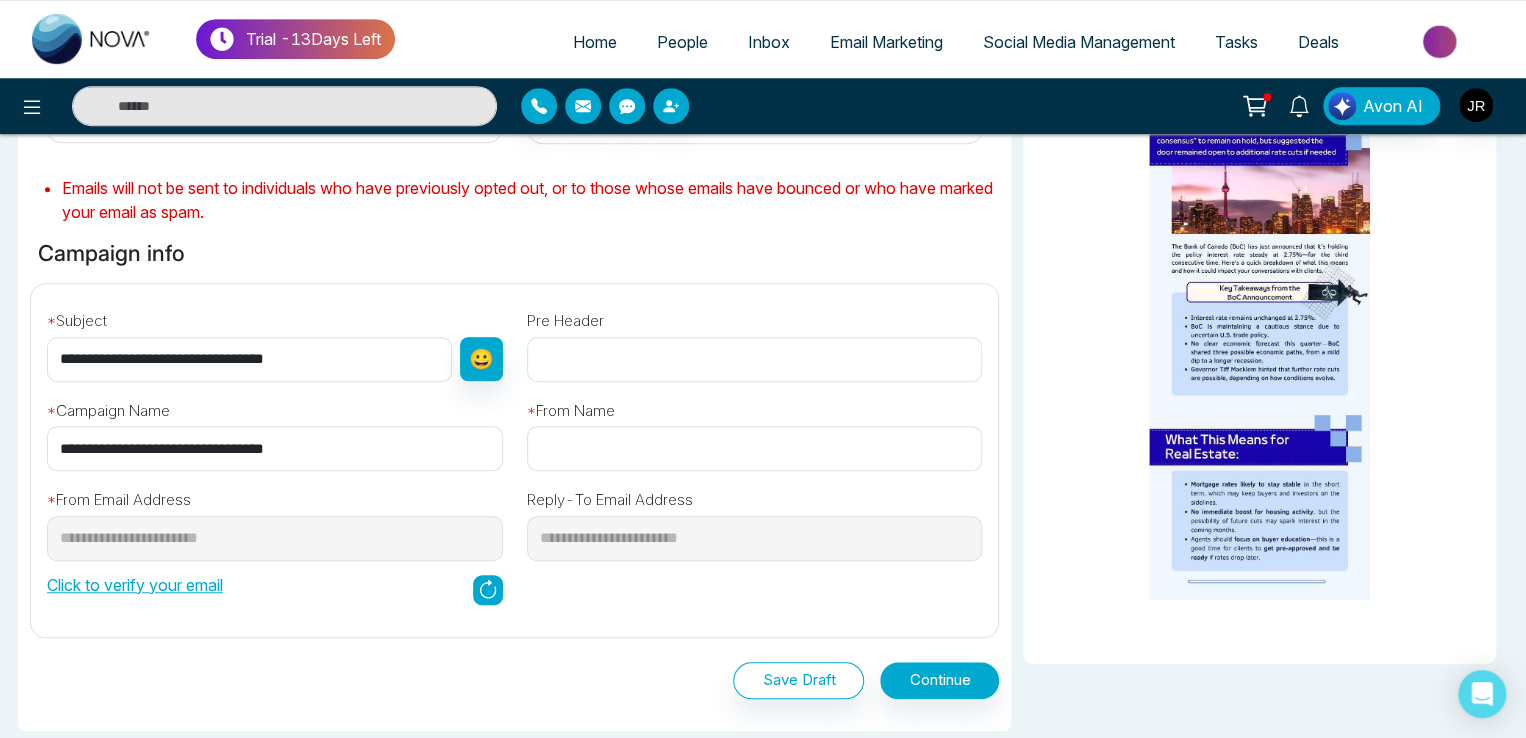 type on "**********" 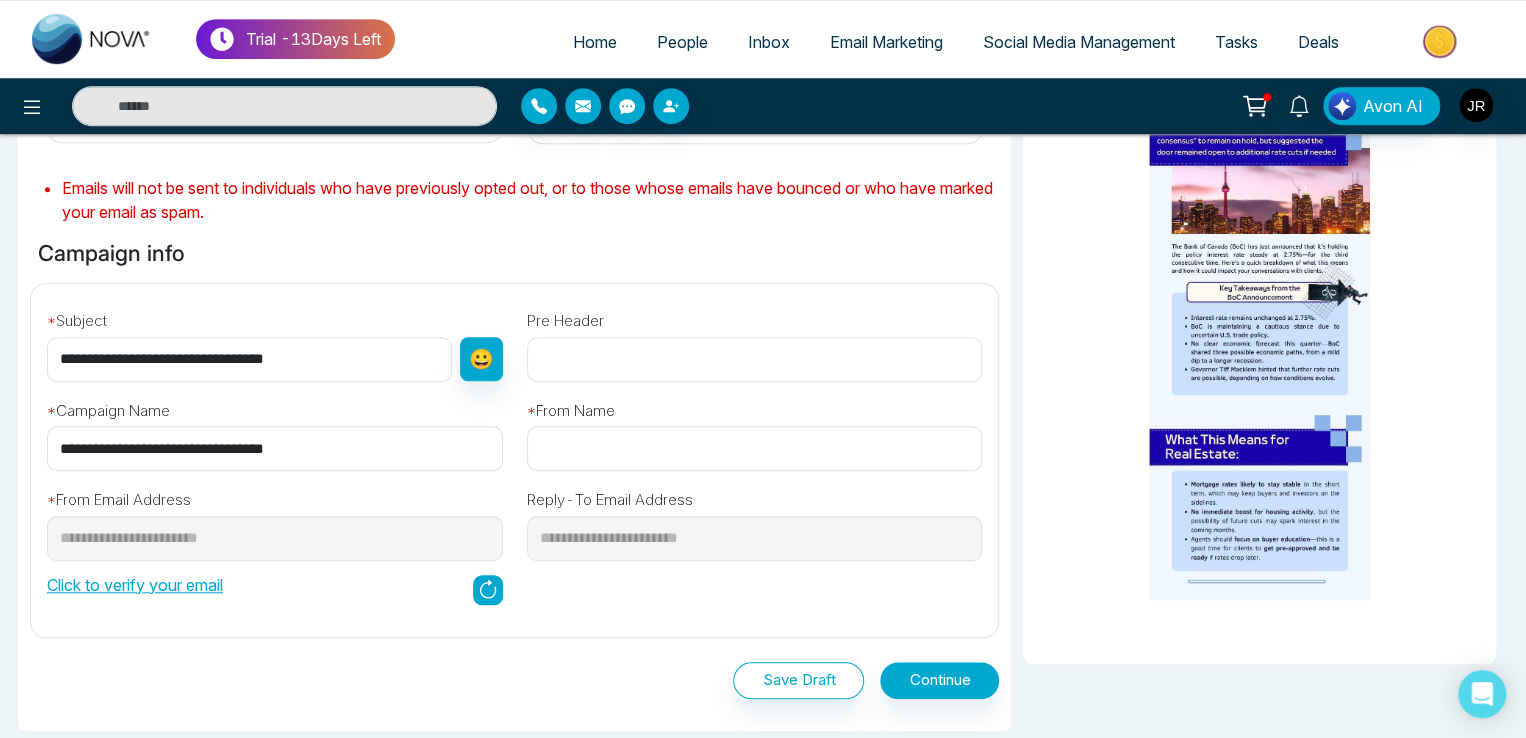 click at bounding box center [755, 448] 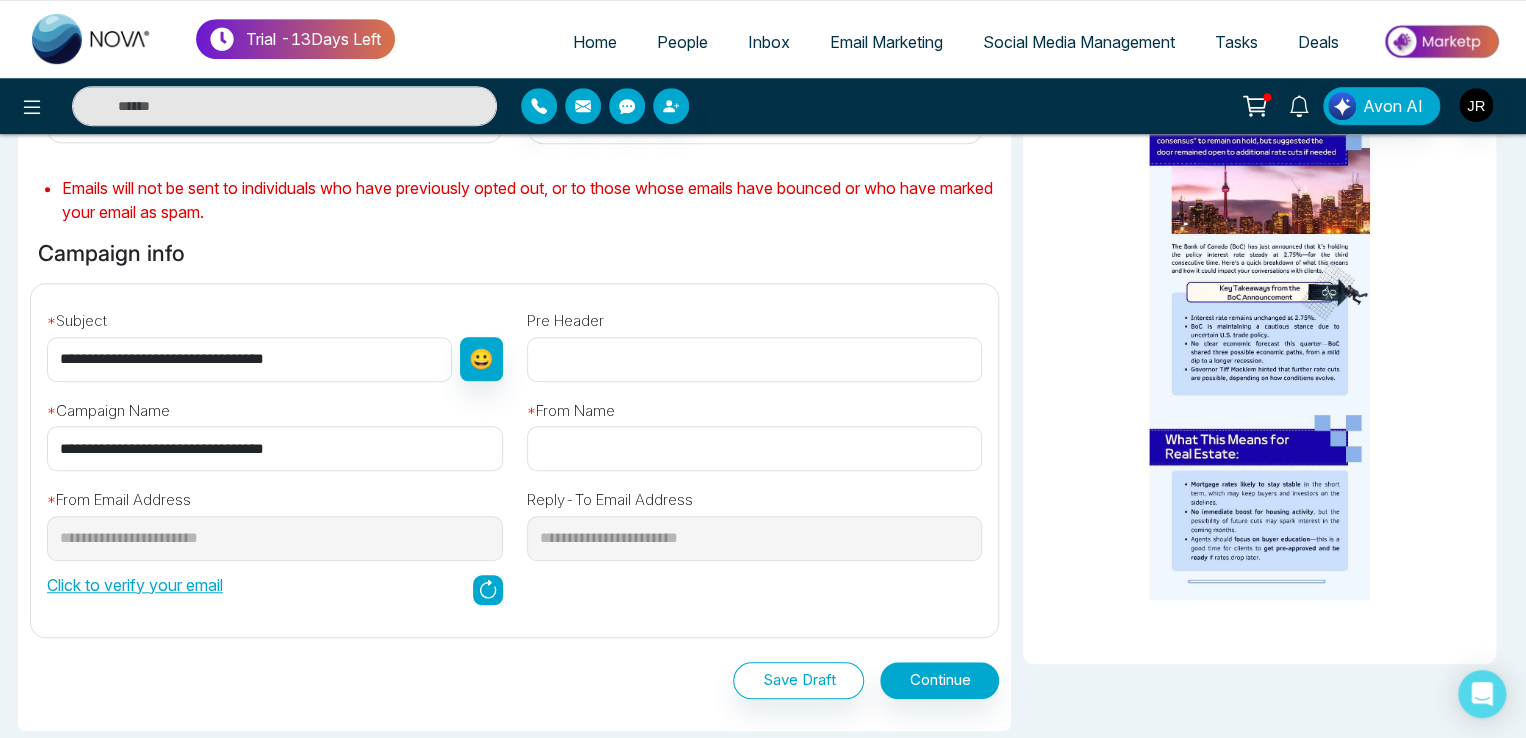 type on "*******" 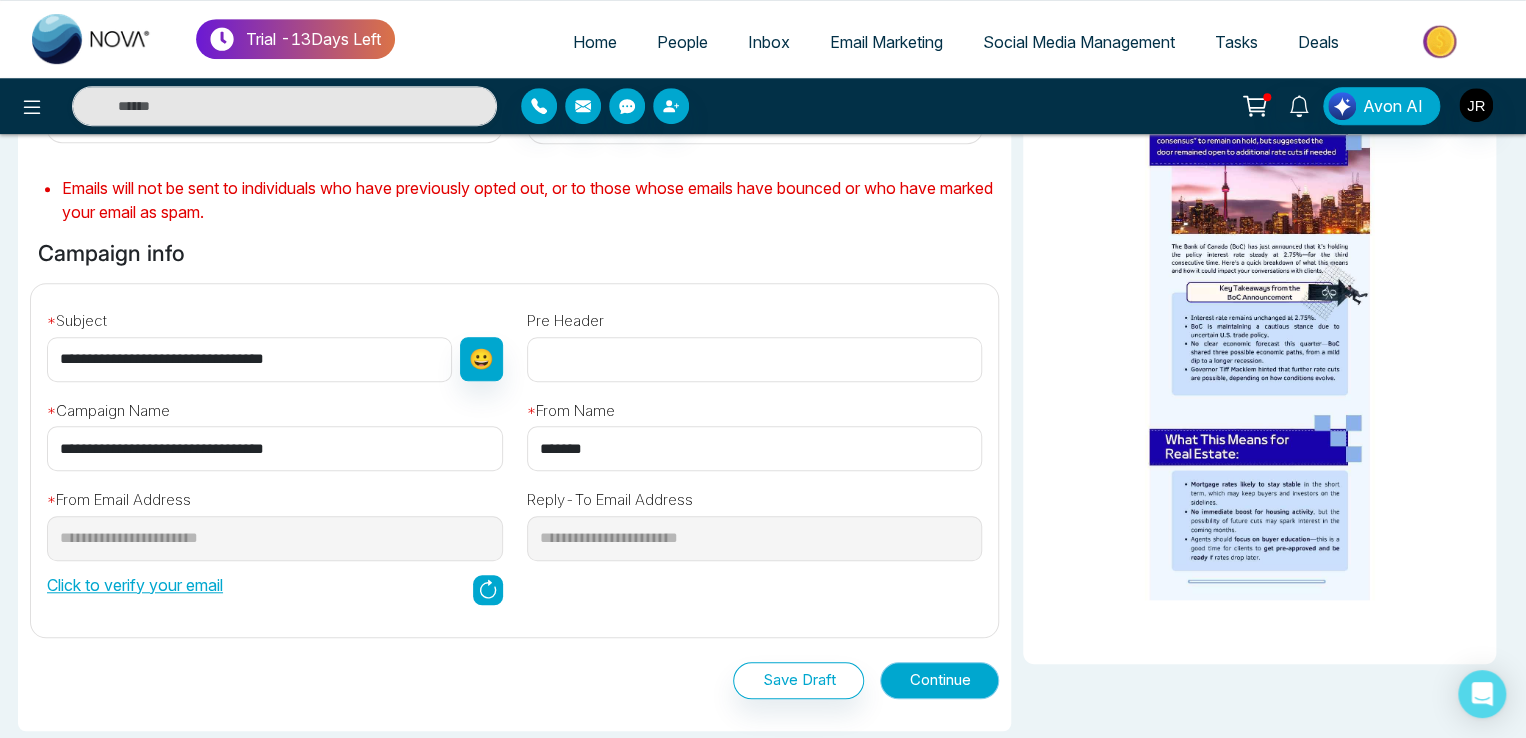 click on "Continue" at bounding box center [939, 680] 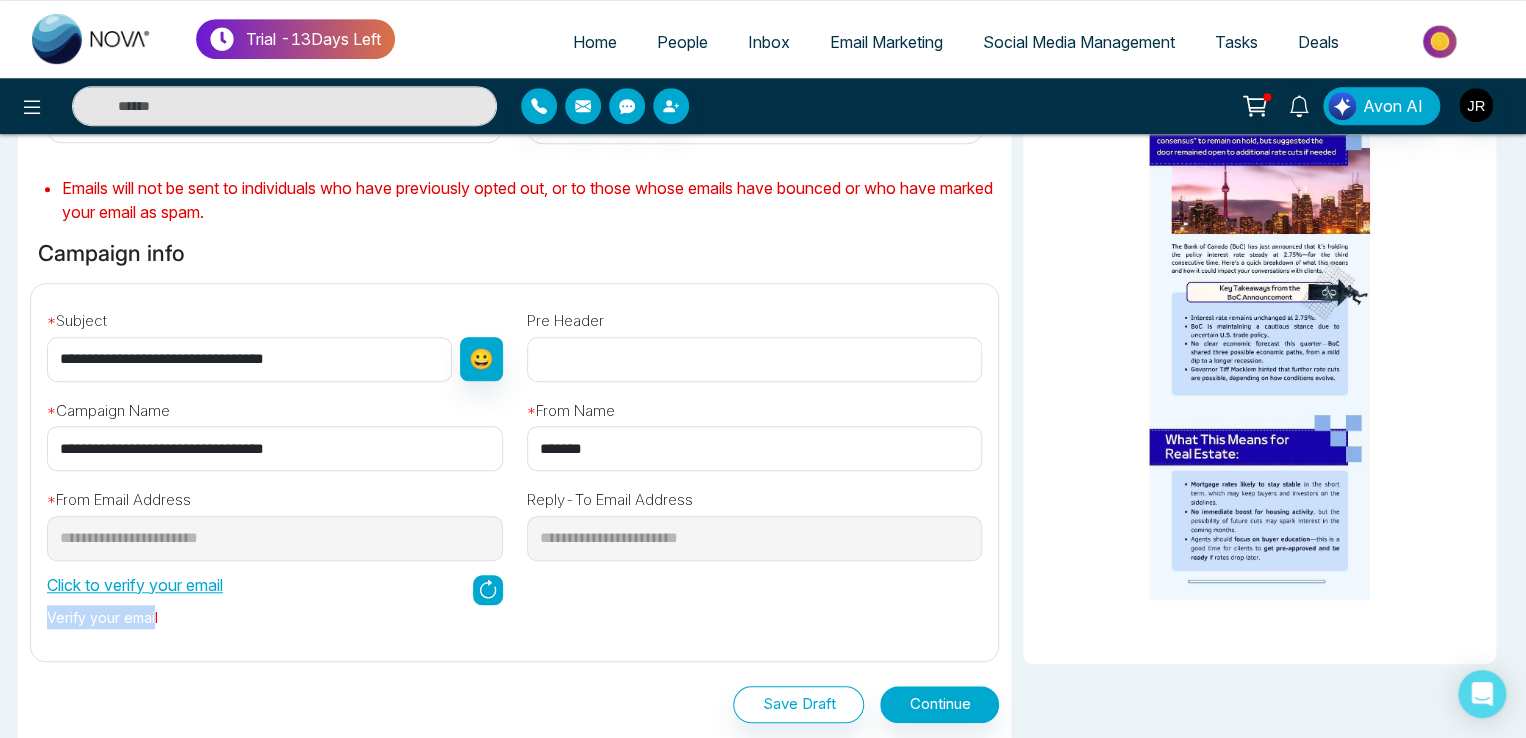drag, startPoint x: 41, startPoint y: 620, endPoint x: 155, endPoint y: 626, distance: 114.15778 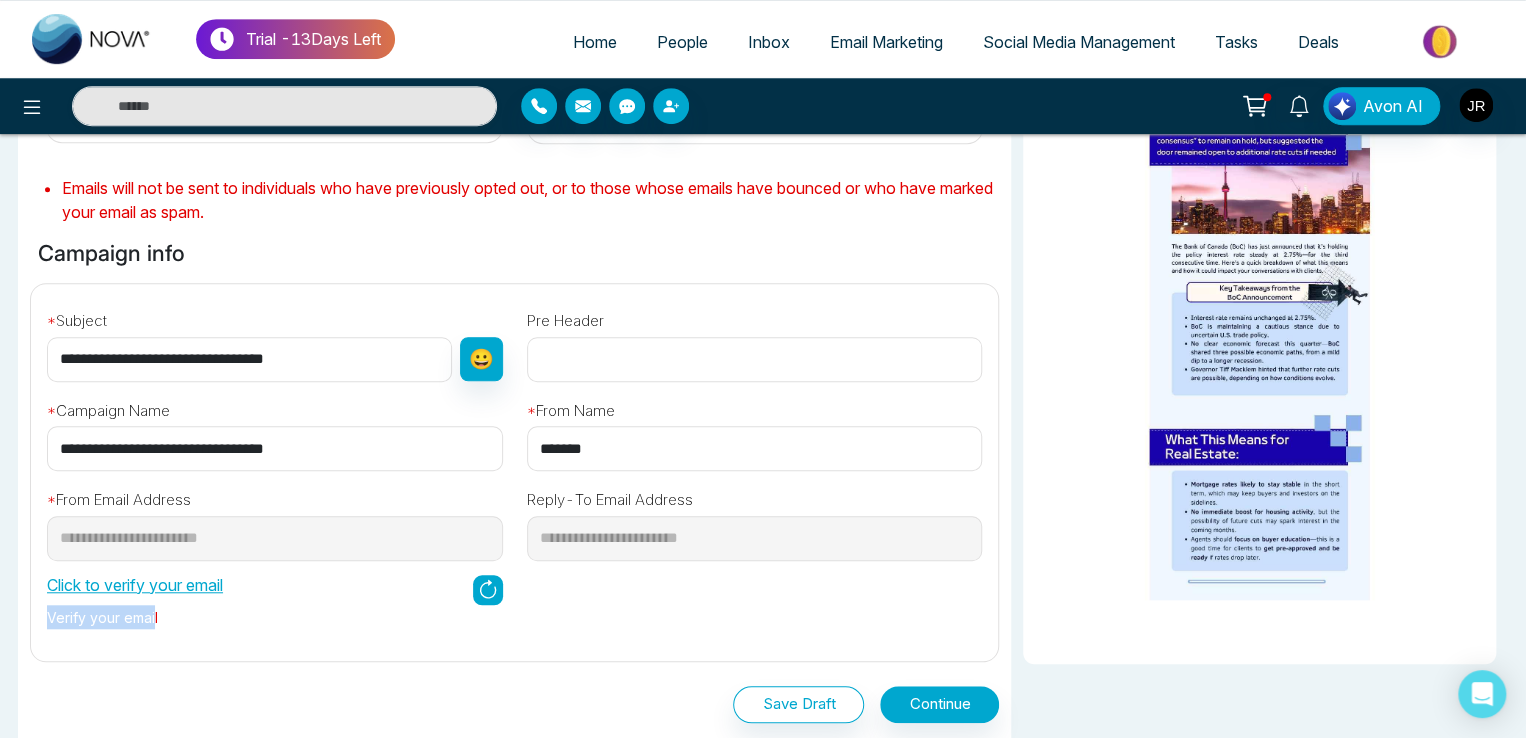 click on "**********" at bounding box center [275, 550] 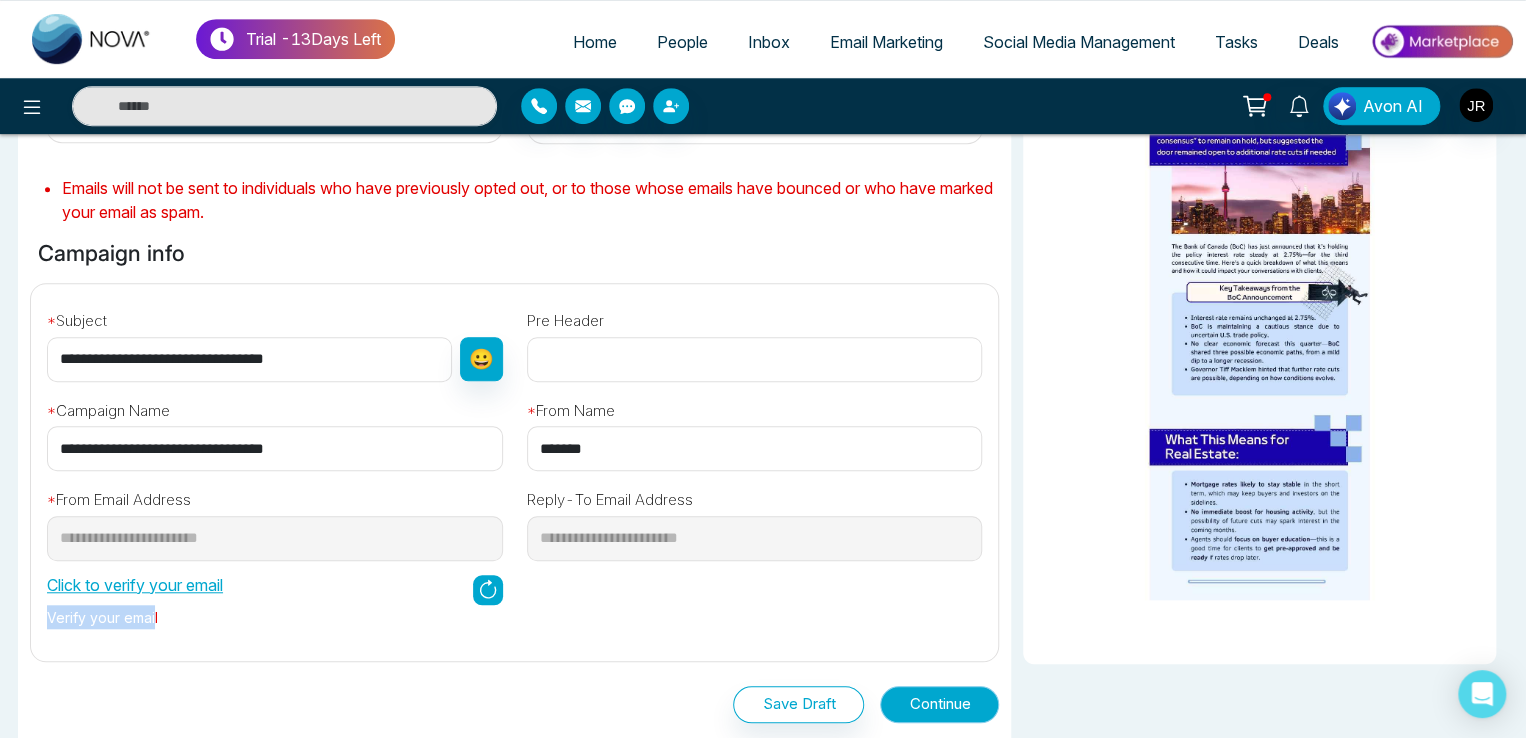 click on "Continue" at bounding box center [939, 704] 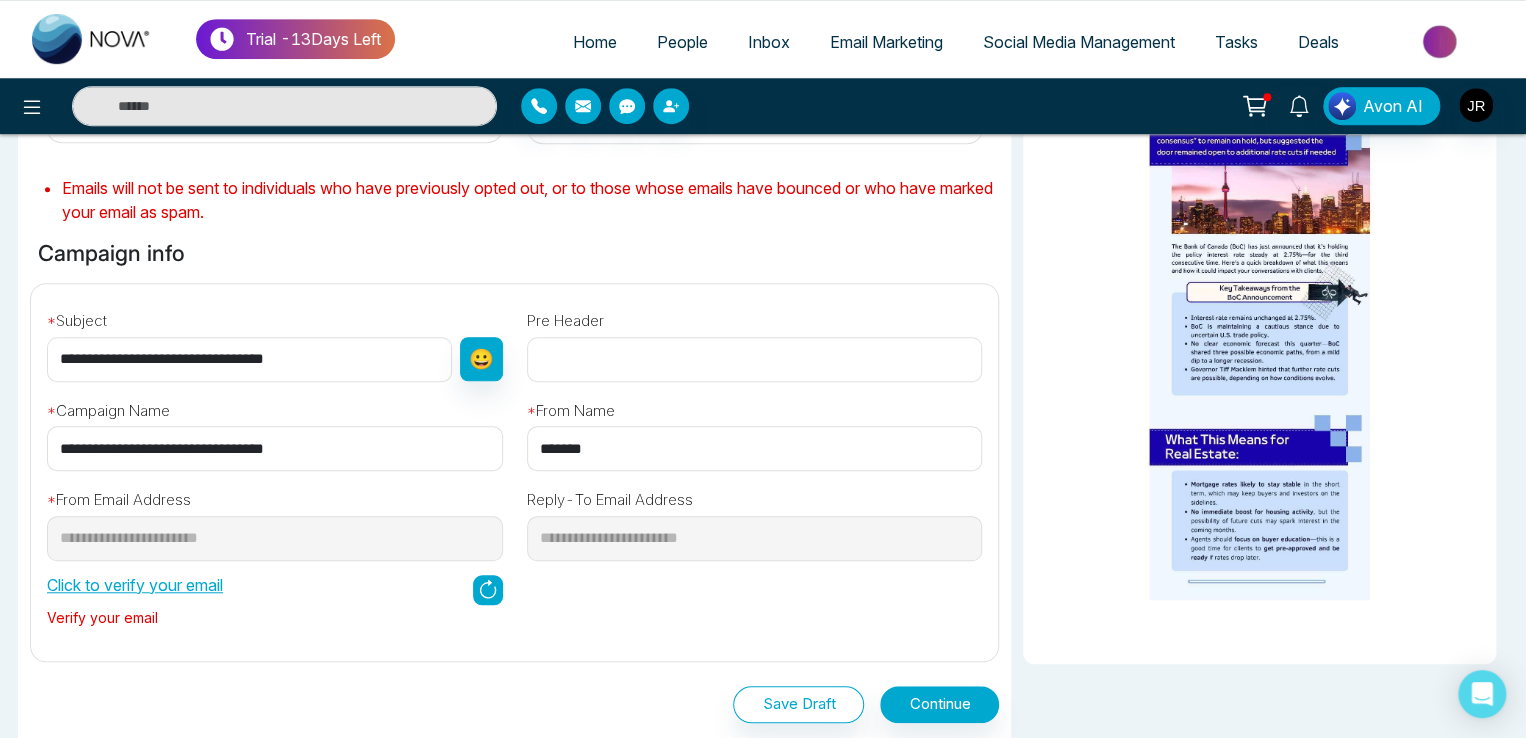 click on "Click to verify your email" at bounding box center (135, 585) 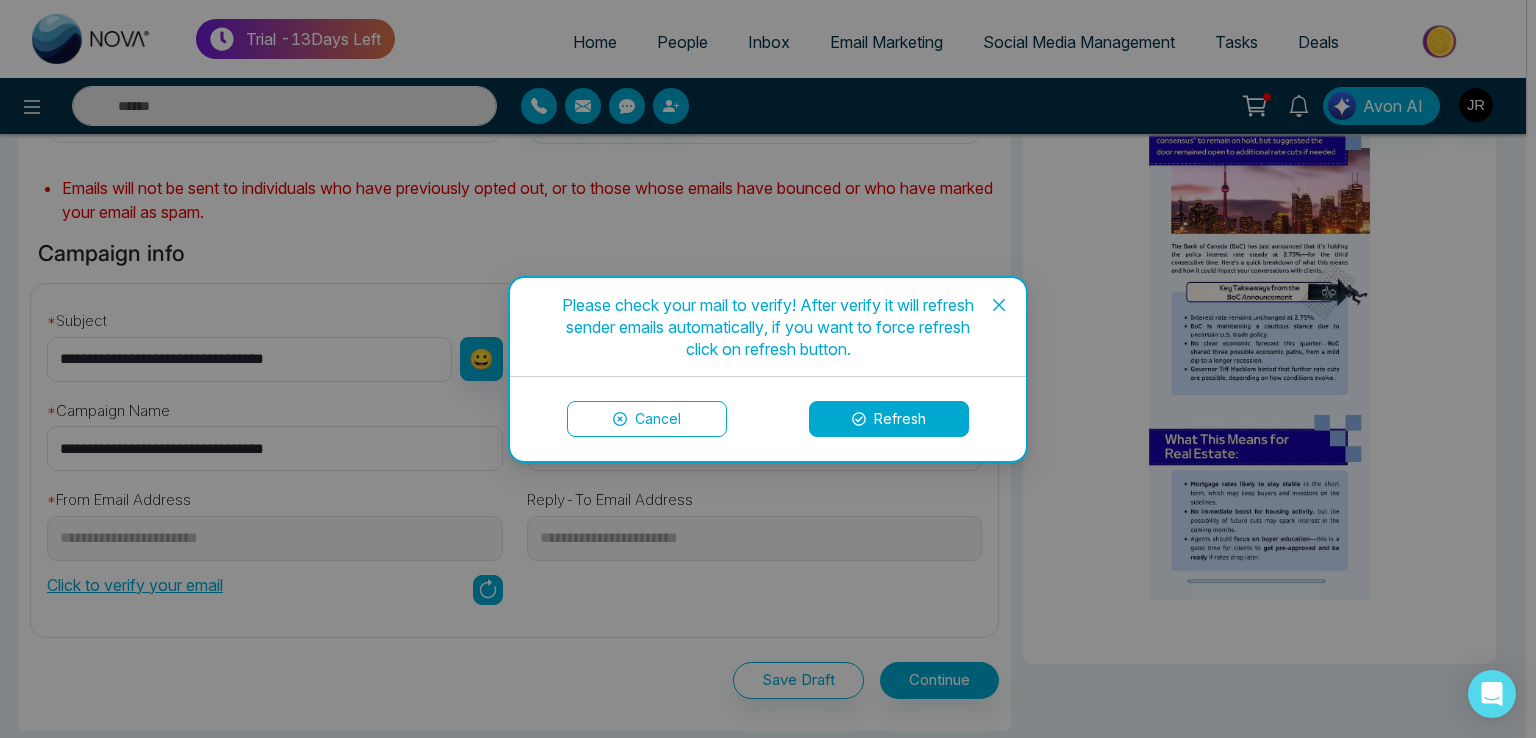 click 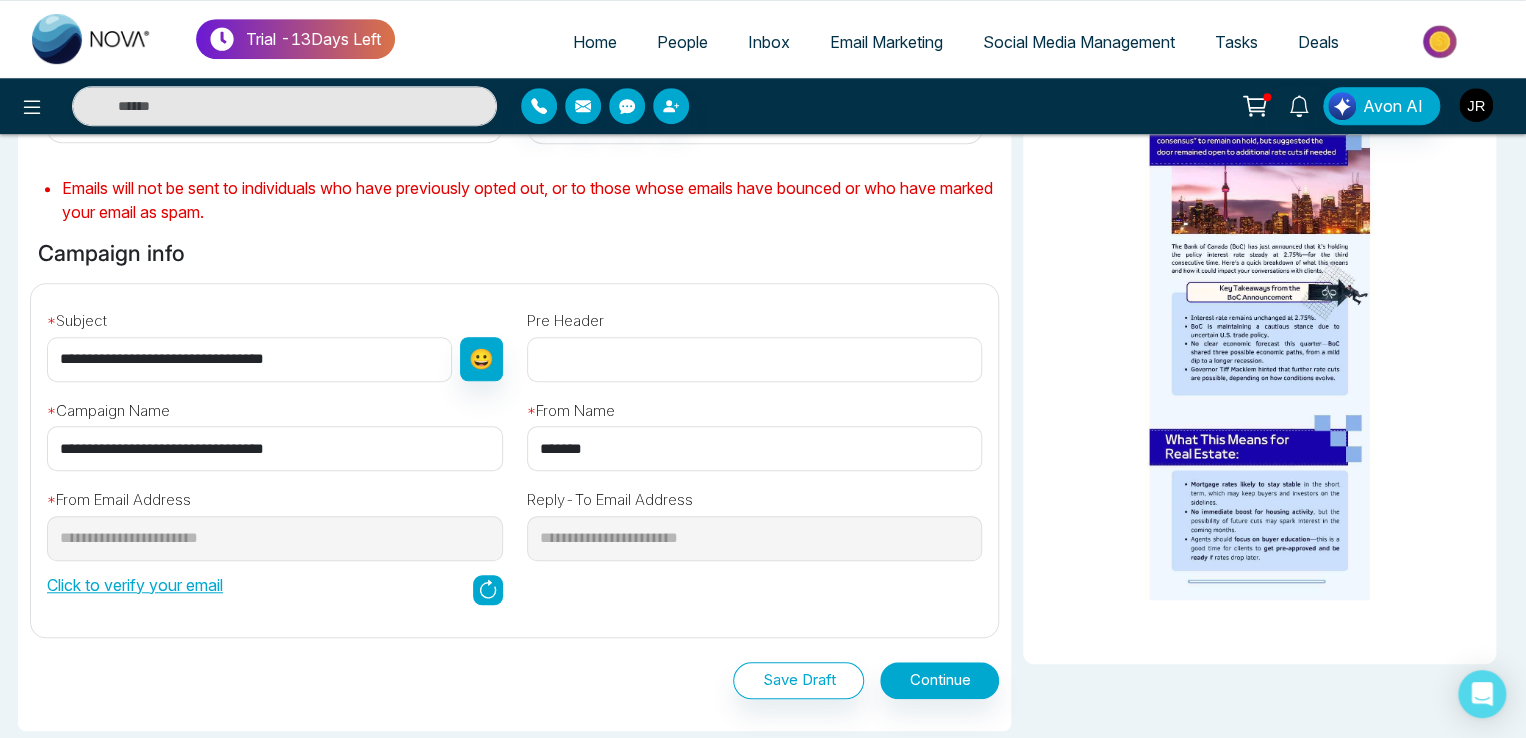 click at bounding box center [1476, 105] 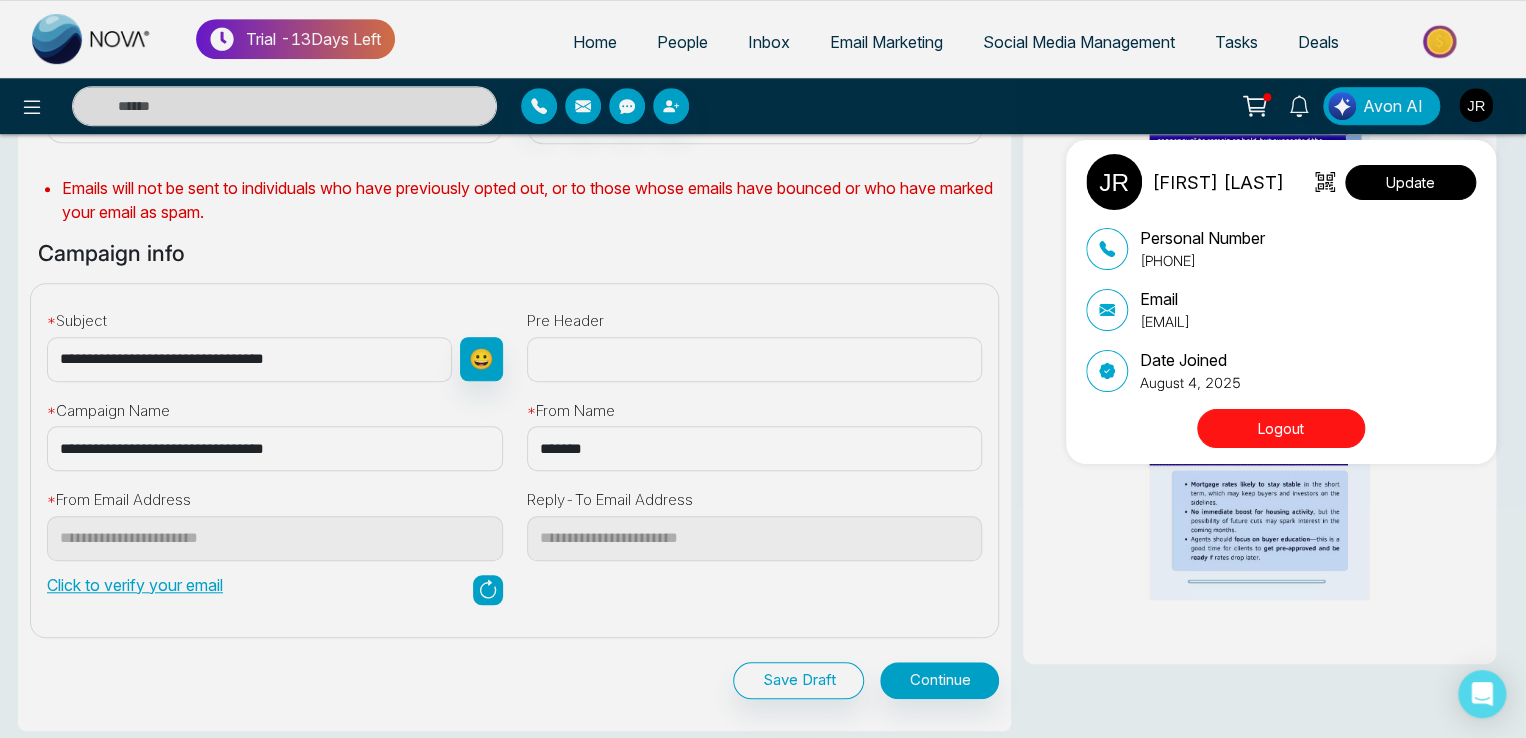 click on "Update" at bounding box center (1410, 182) 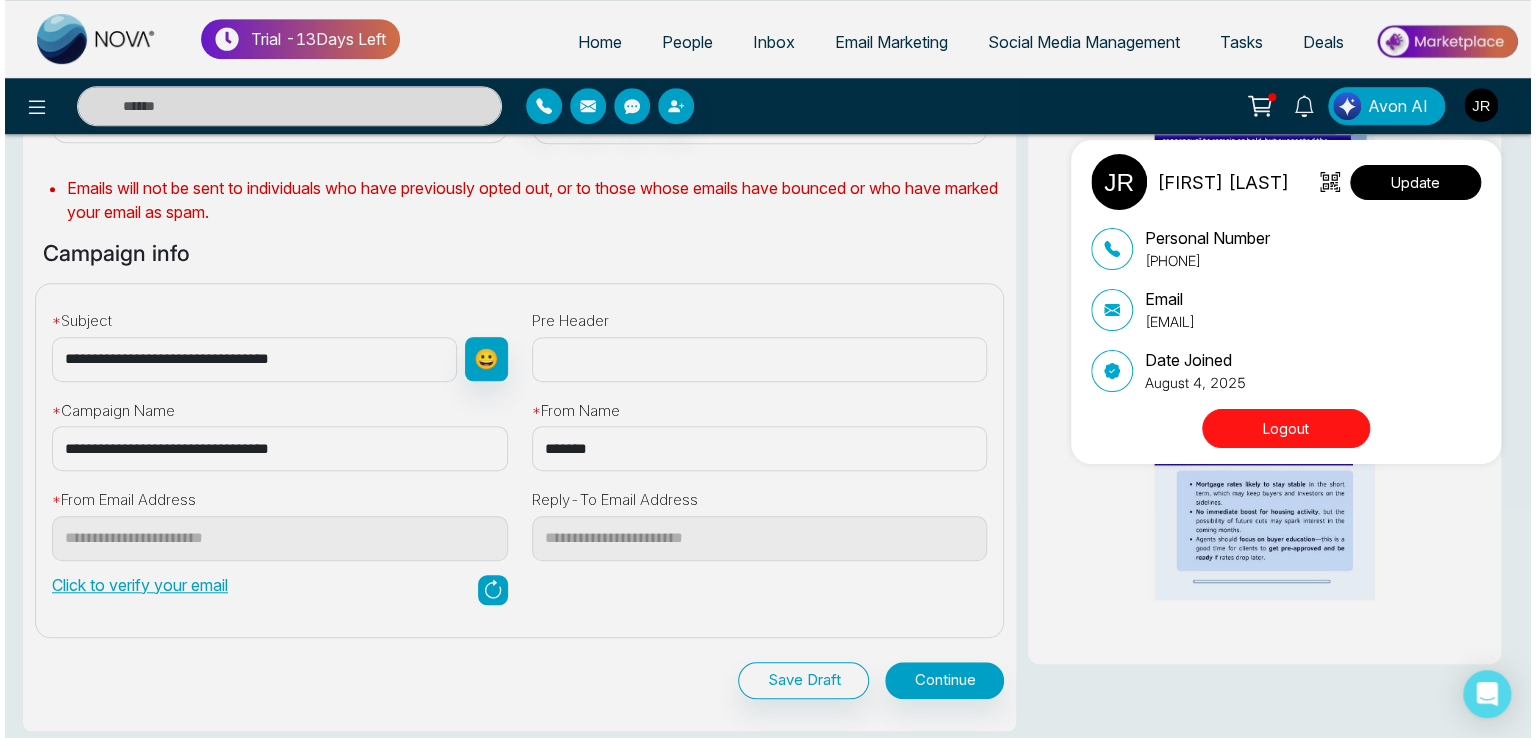 scroll, scrollTop: 0, scrollLeft: 0, axis: both 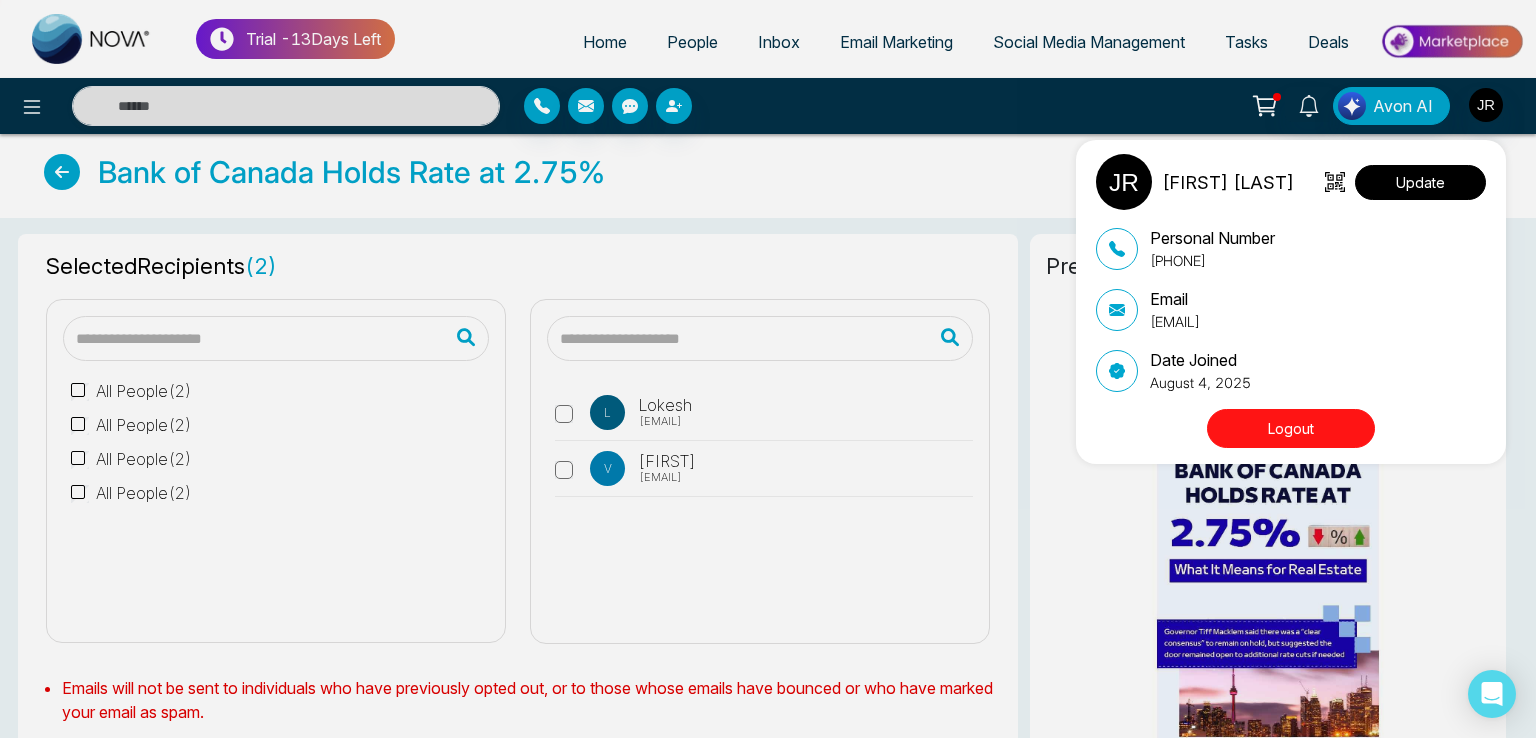 select on "***" 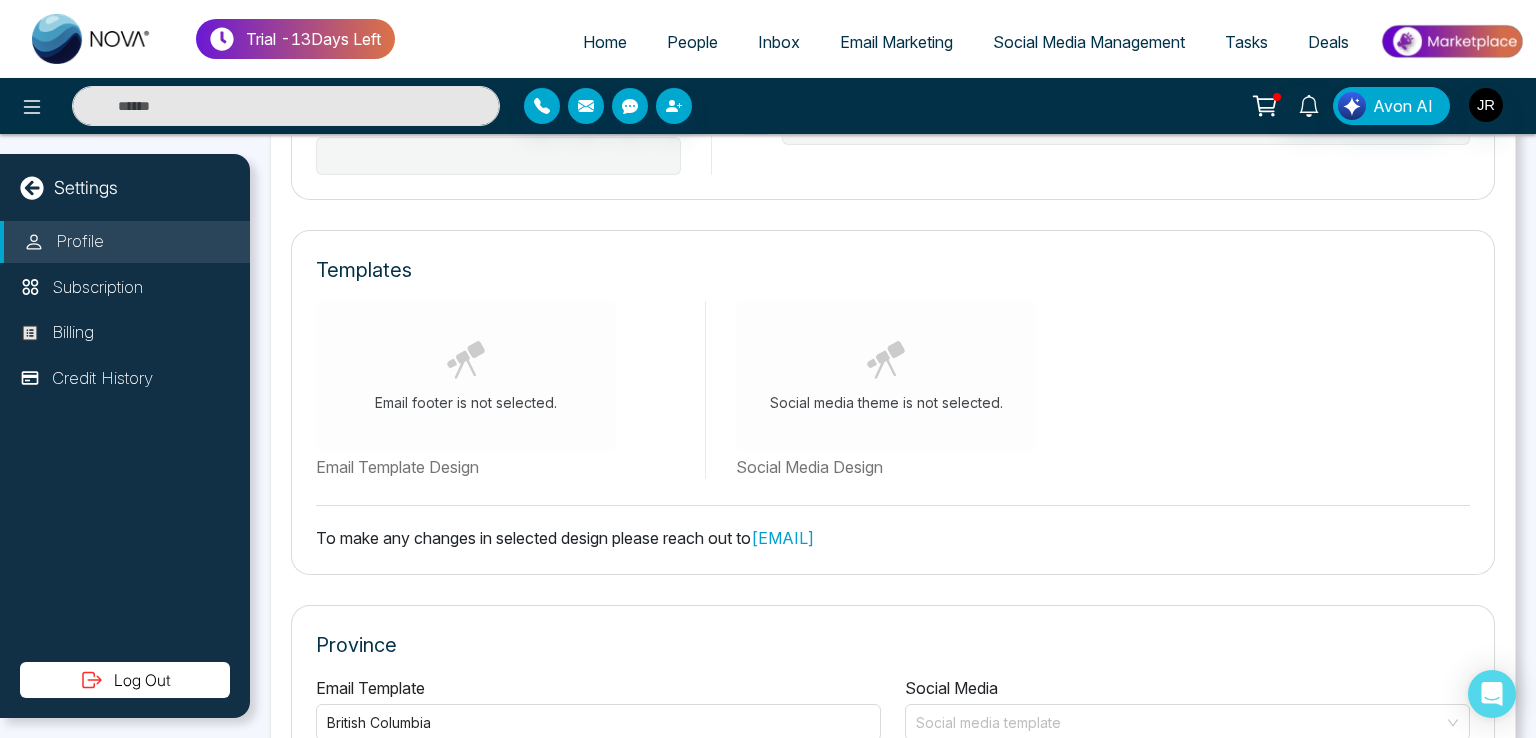 type on "**********" 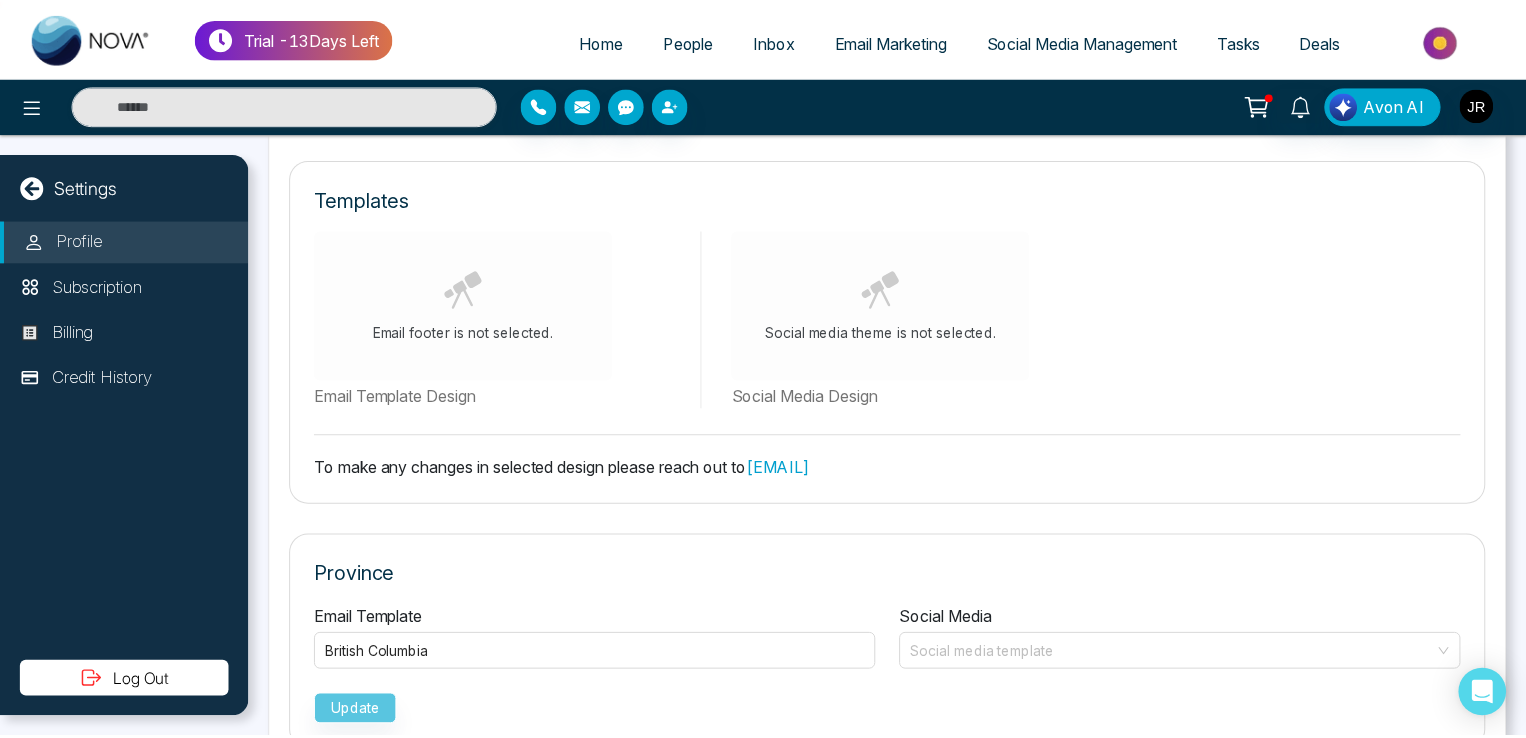 scroll, scrollTop: 1063, scrollLeft: 0, axis: vertical 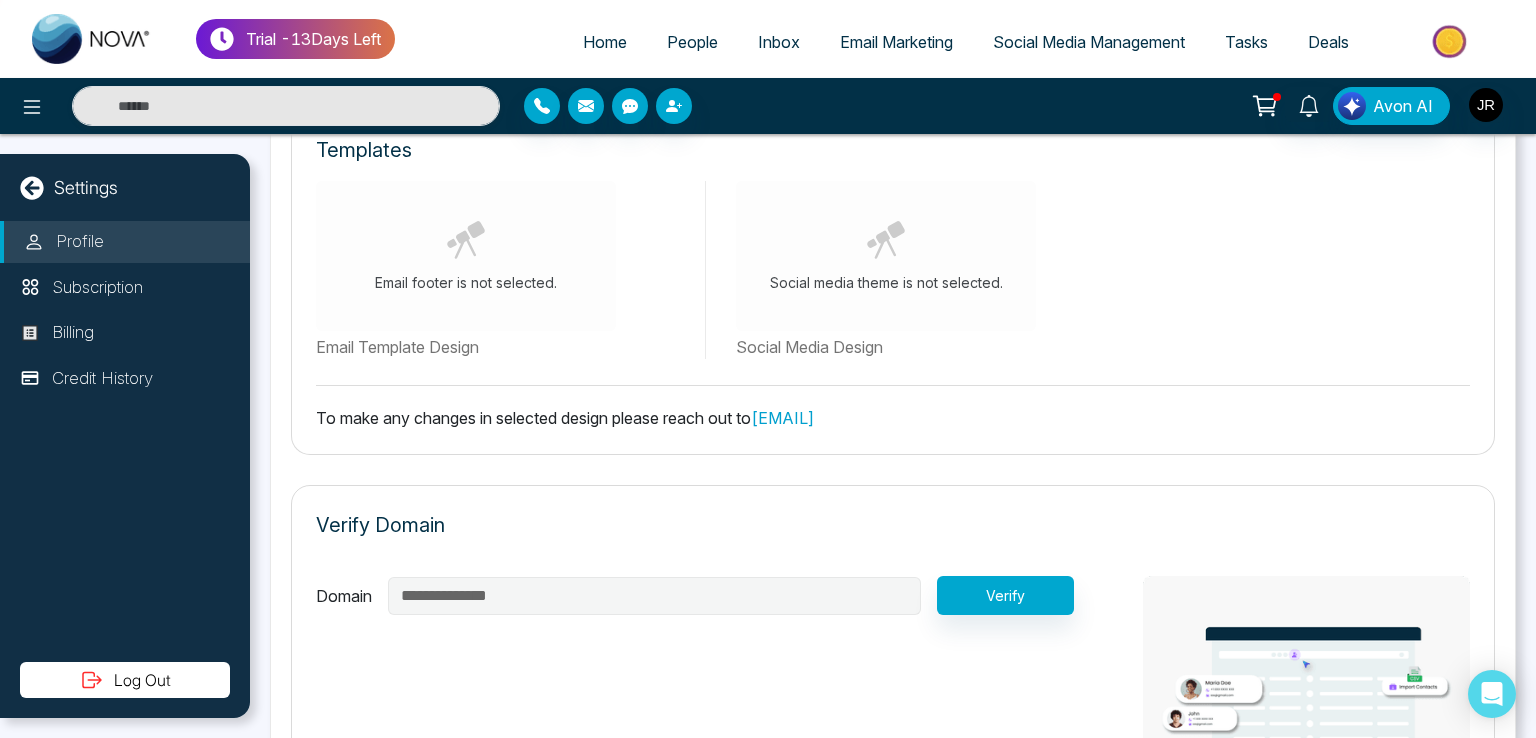 click on "Email Marketing" at bounding box center (896, 42) 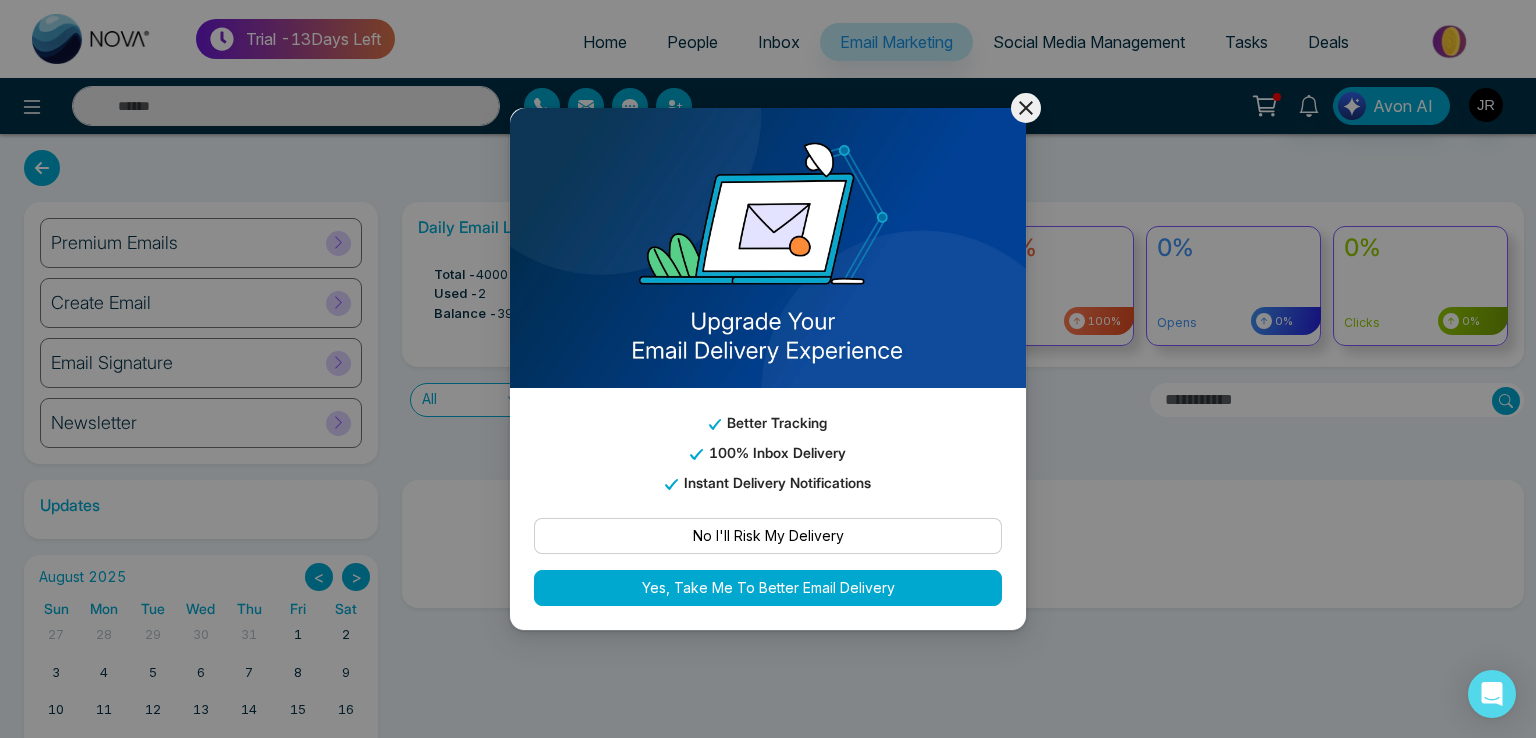 click 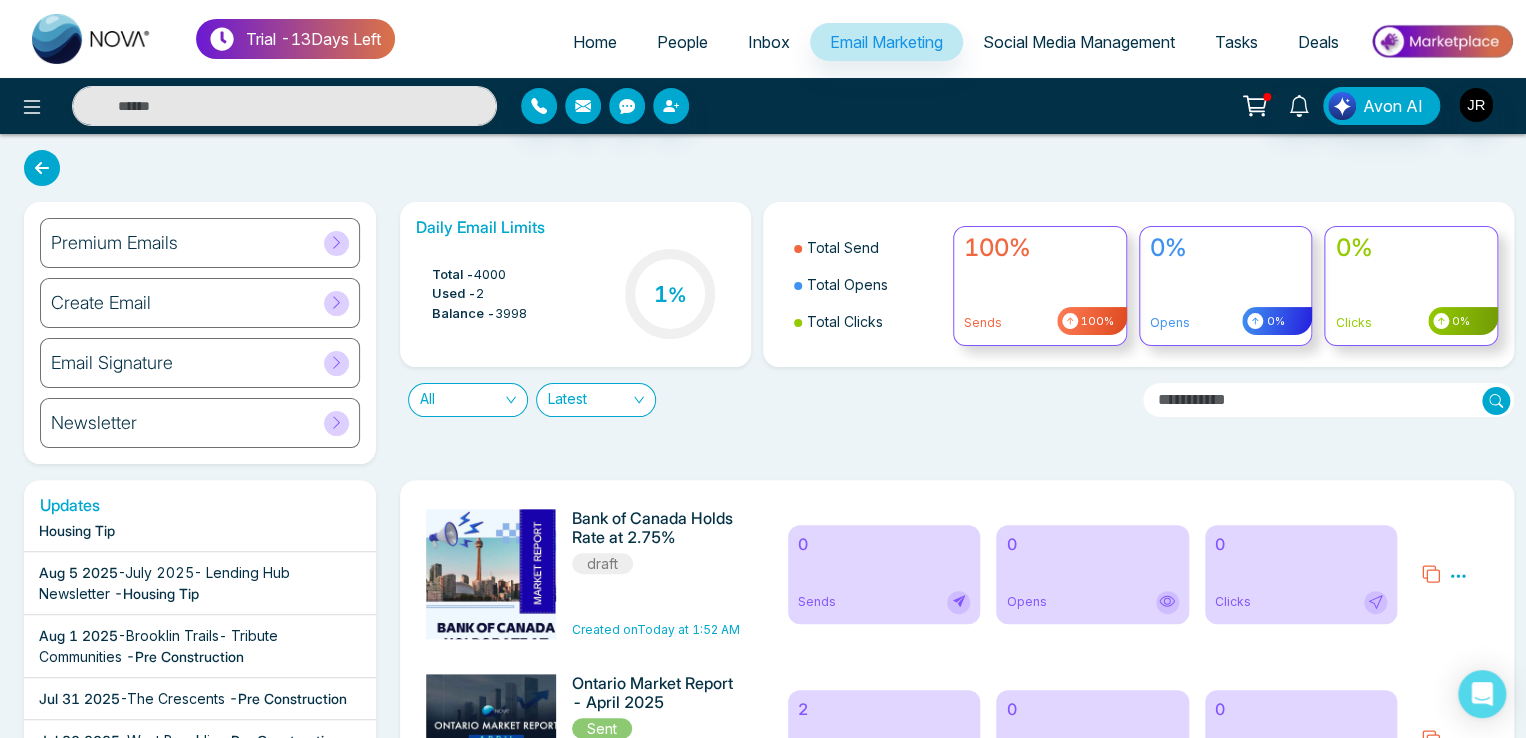 scroll, scrollTop: 100, scrollLeft: 0, axis: vertical 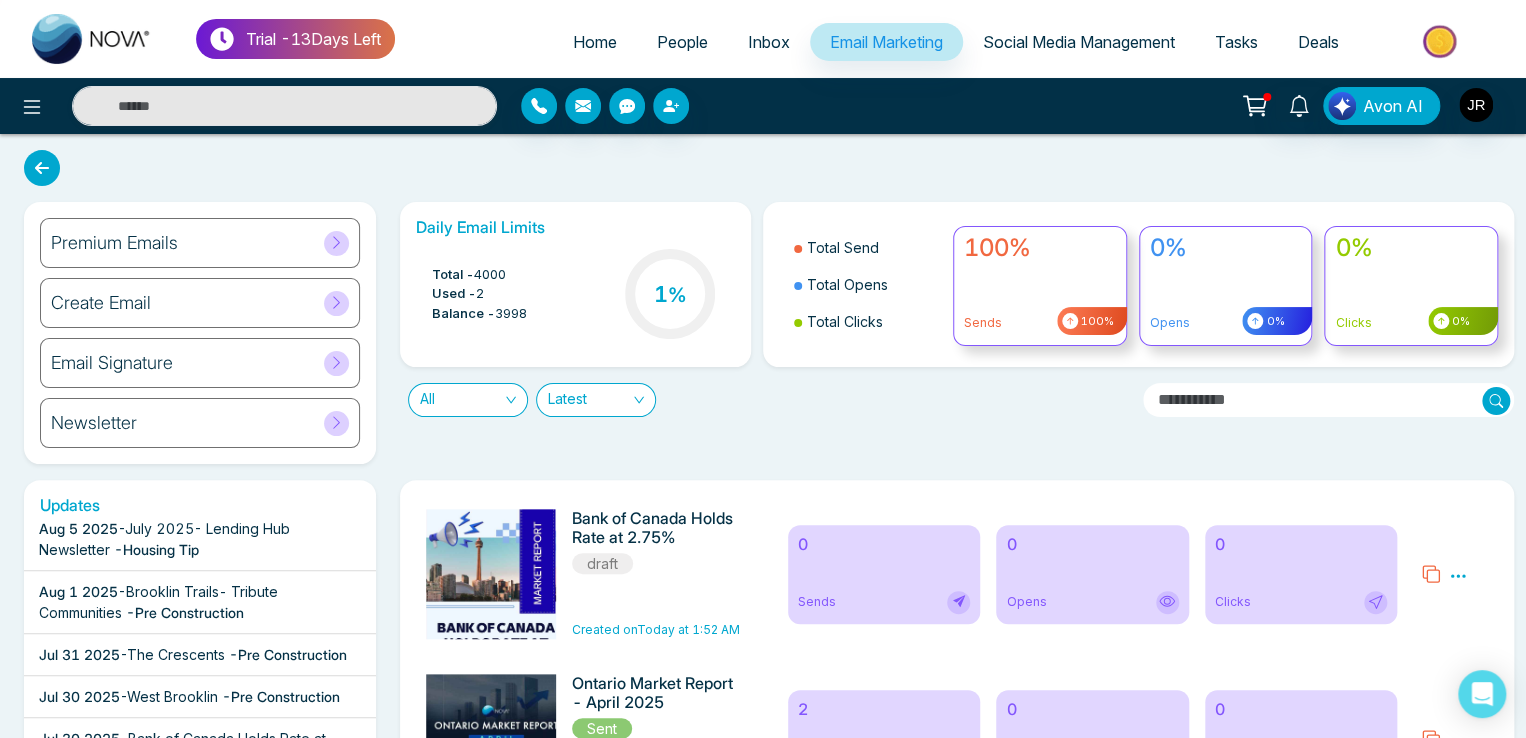 click on "People" at bounding box center (682, 42) 